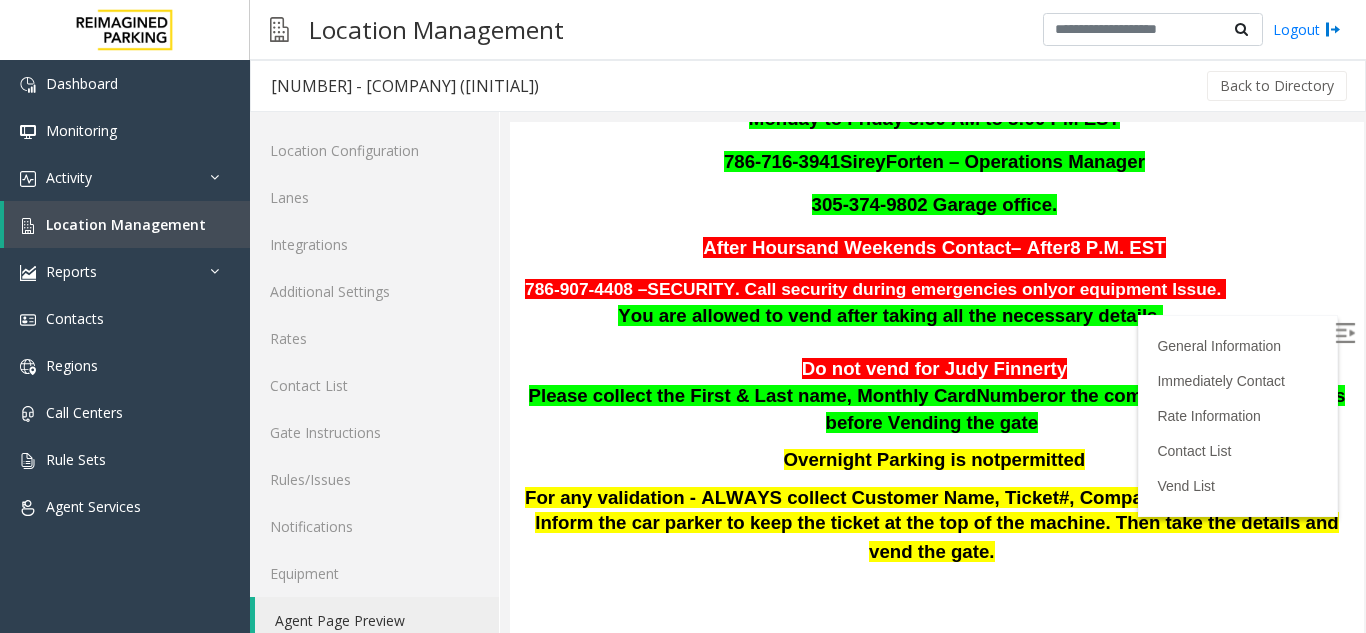 scroll, scrollTop: 800, scrollLeft: 0, axis: vertical 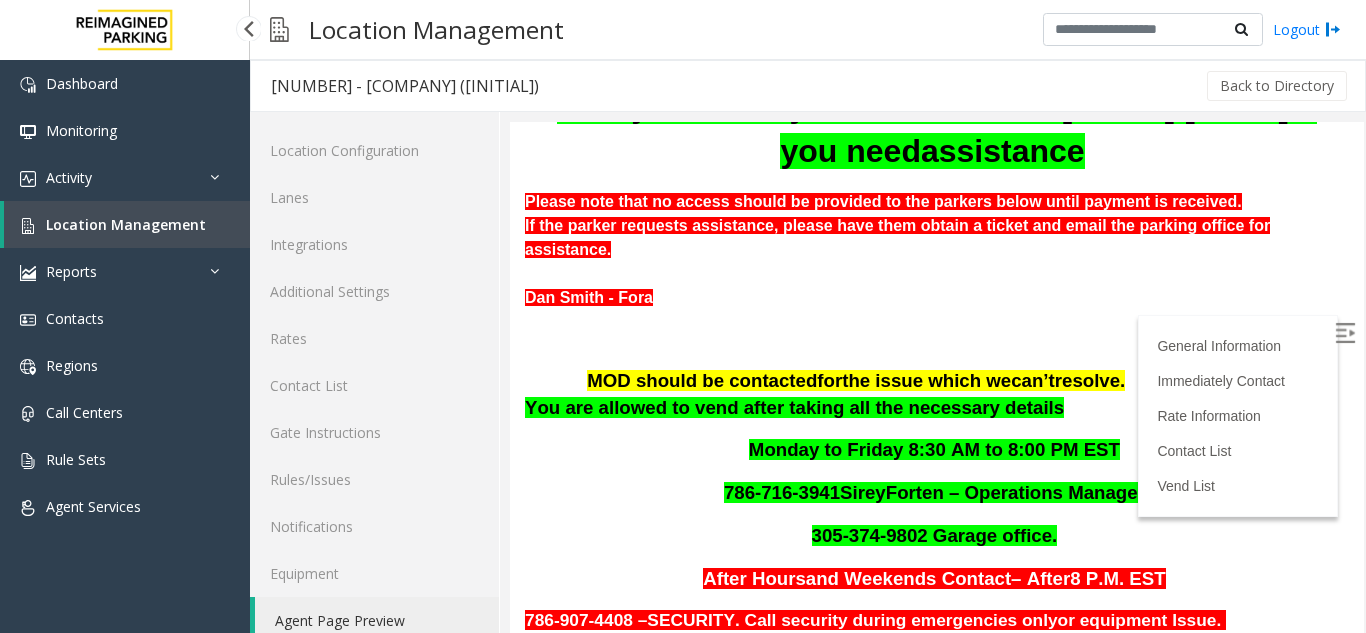 click on "Location Management" at bounding box center [126, 224] 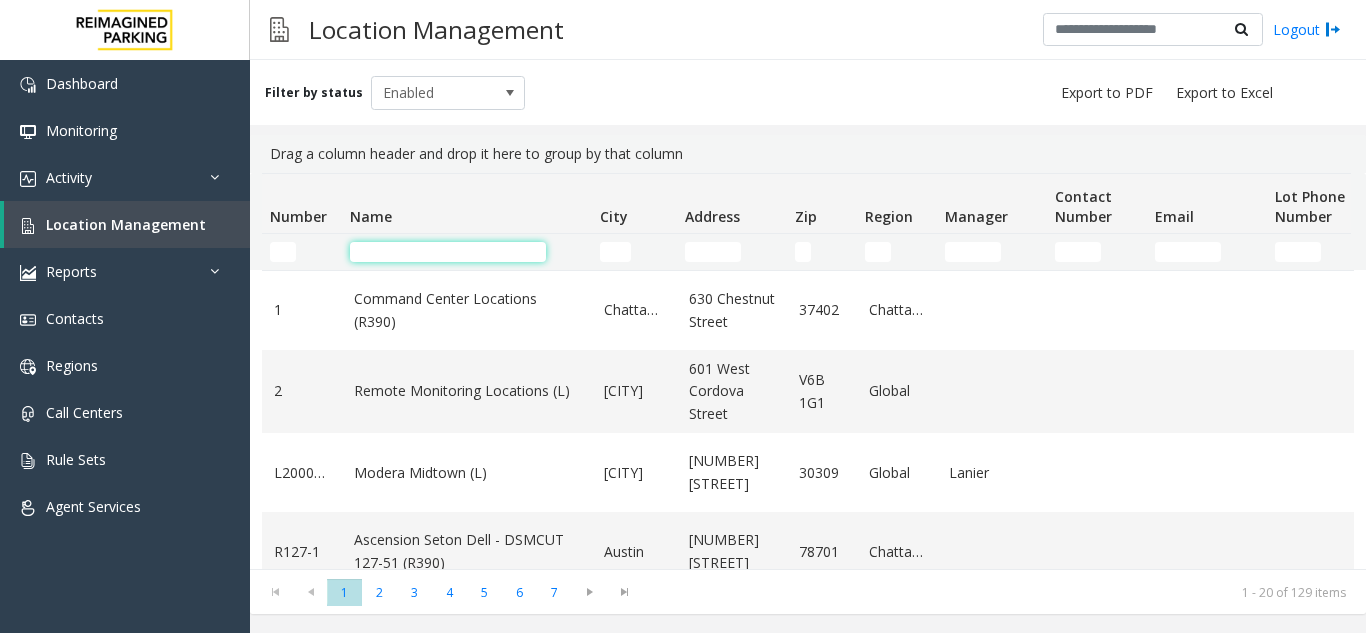 click 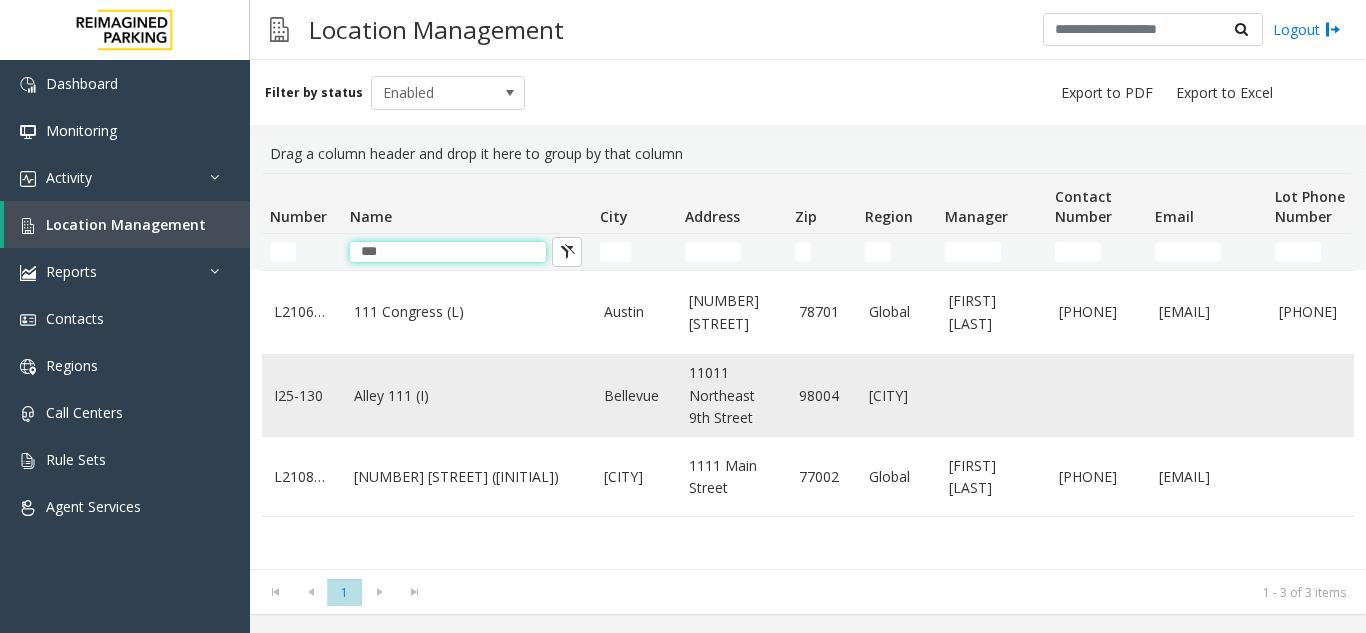 type on "***" 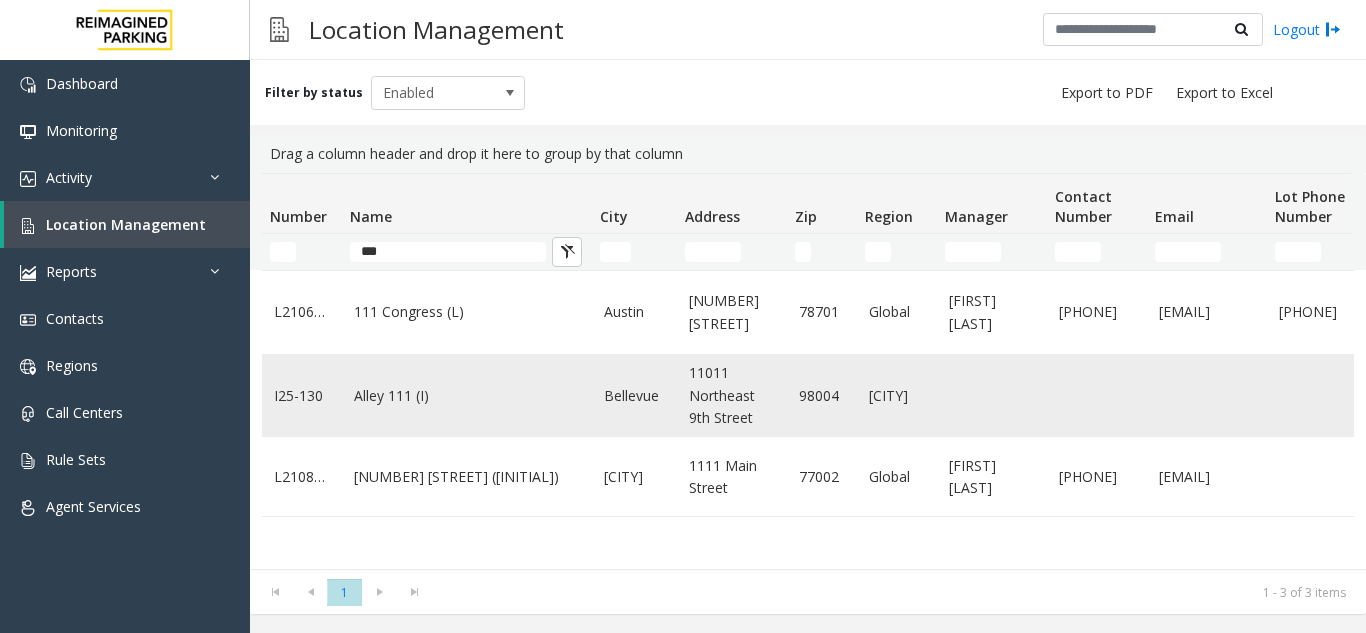 click on "Alley 111 (I)" 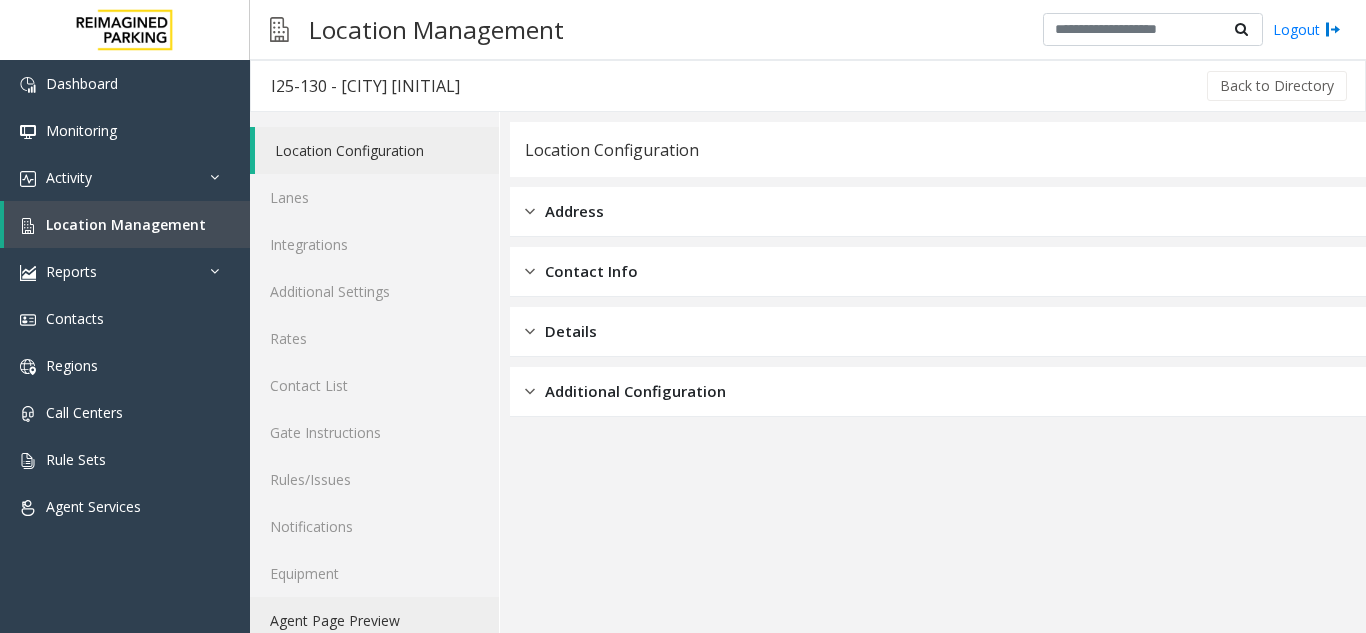 click on "Agent Page Preview" 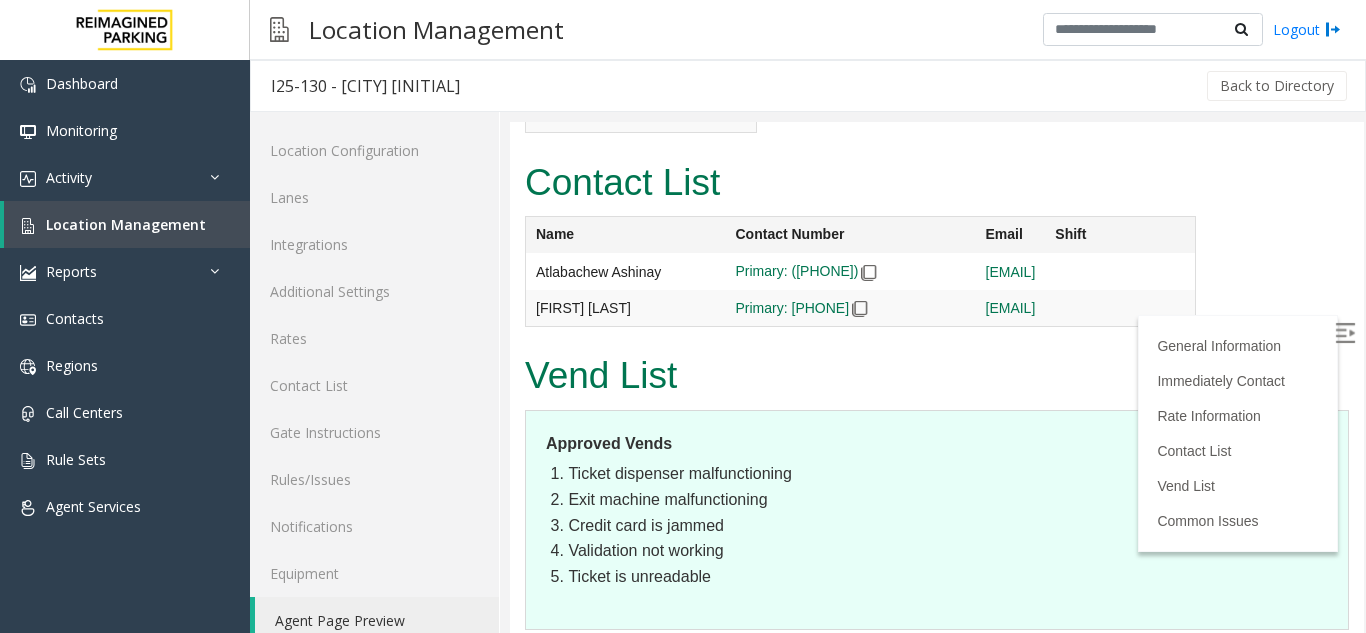 scroll, scrollTop: 3502, scrollLeft: 0, axis: vertical 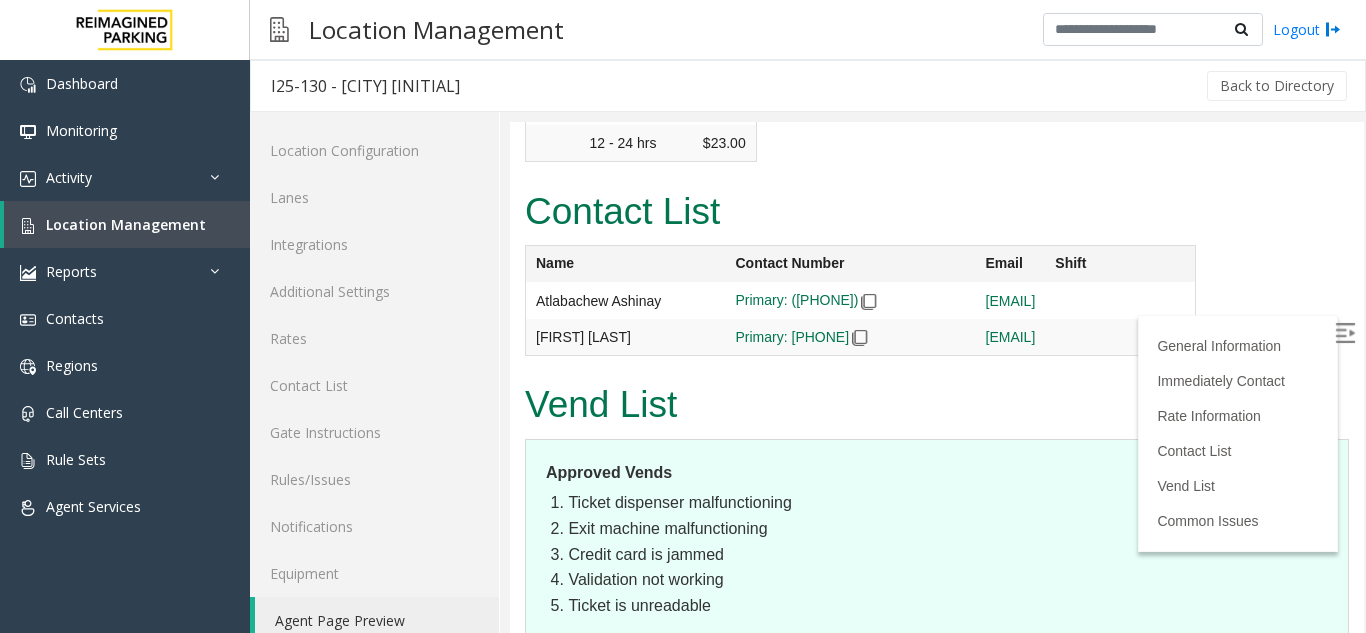 click at bounding box center [1347, 336] 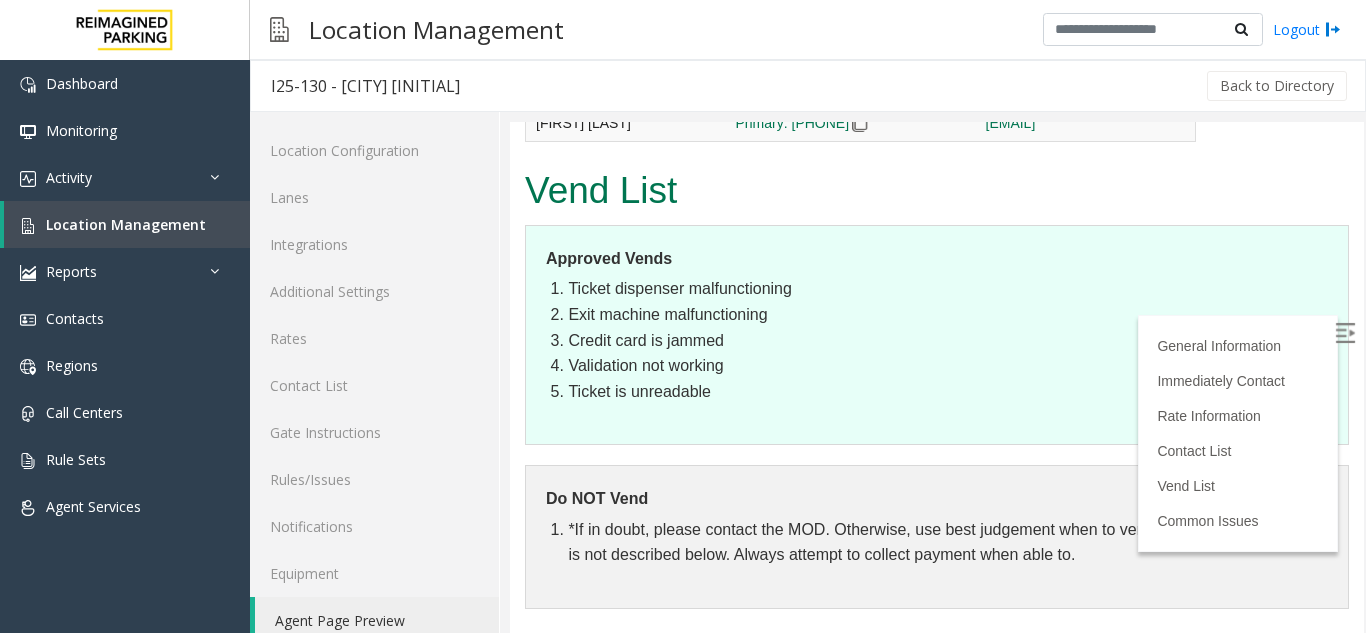 scroll, scrollTop: 3902, scrollLeft: 0, axis: vertical 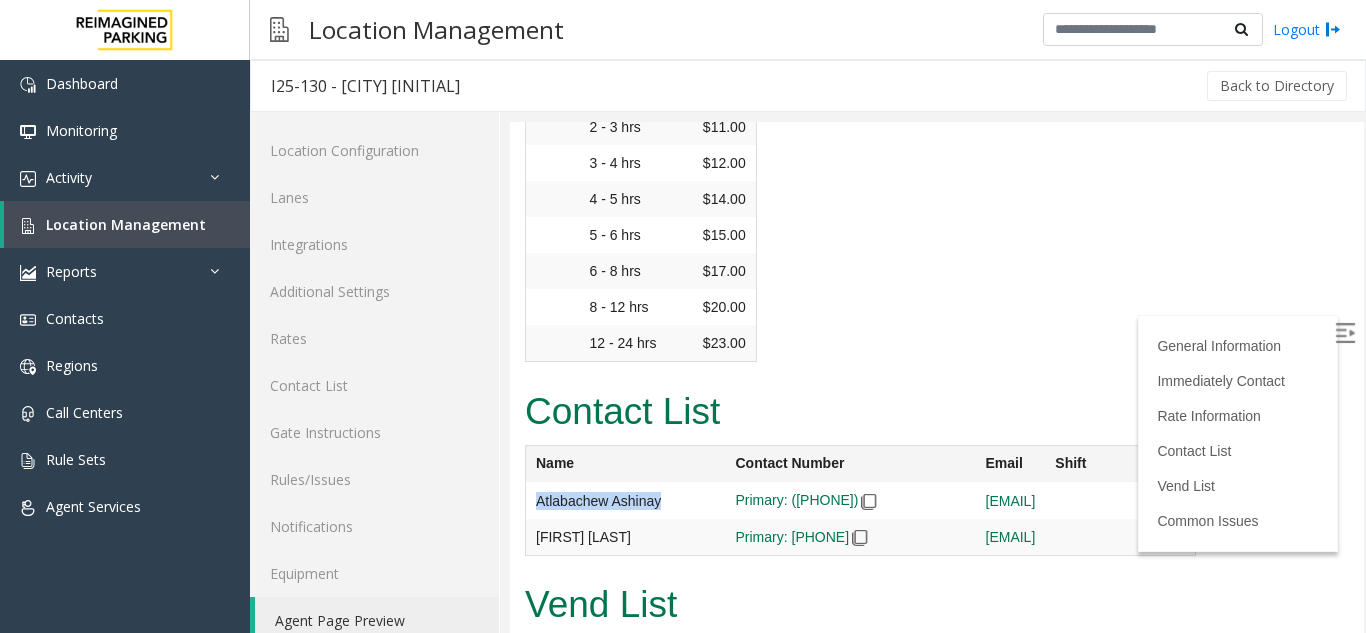 drag, startPoint x: 668, startPoint y: 346, endPoint x: 537, endPoint y: 354, distance: 131.24405 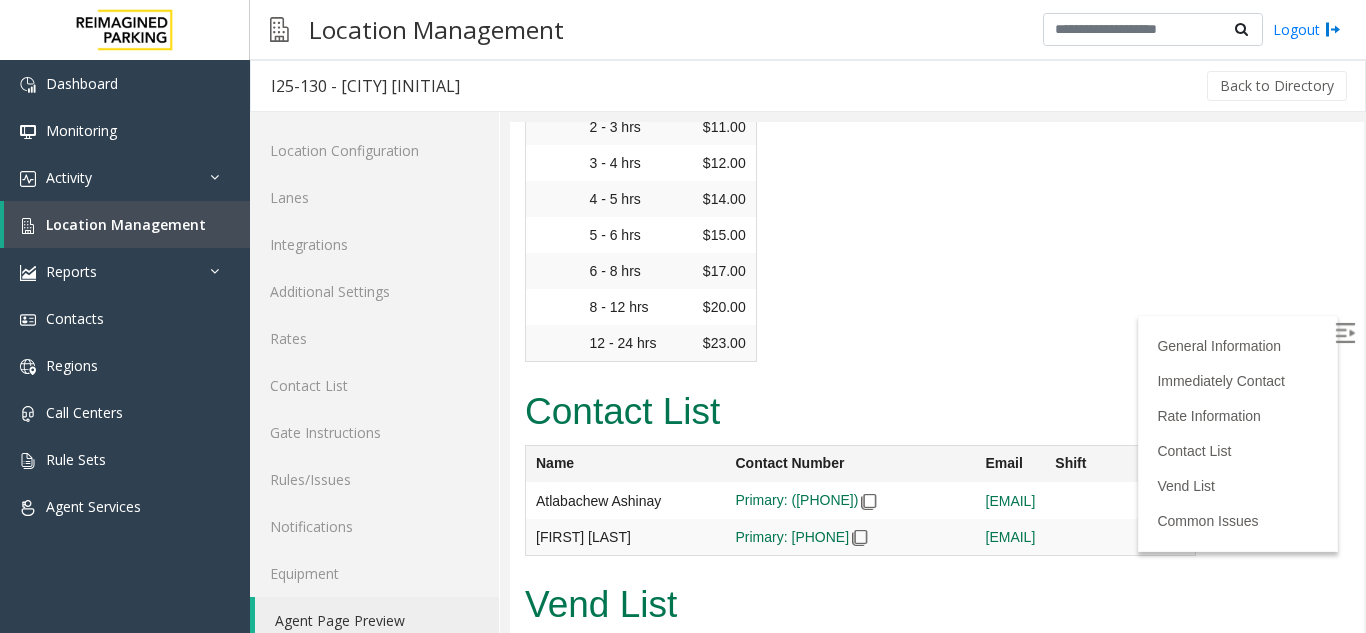 click on "Rate Information
Days
Time
Price
0 - 30 minutes
$5.00
30 minuts - 1hr
$7.00
1 -2 hrs
$10.00
2 - 3 hrs
$11.00
3 - 4 hrs
$12.00 4 - 5 hrs" at bounding box center [937, 142] 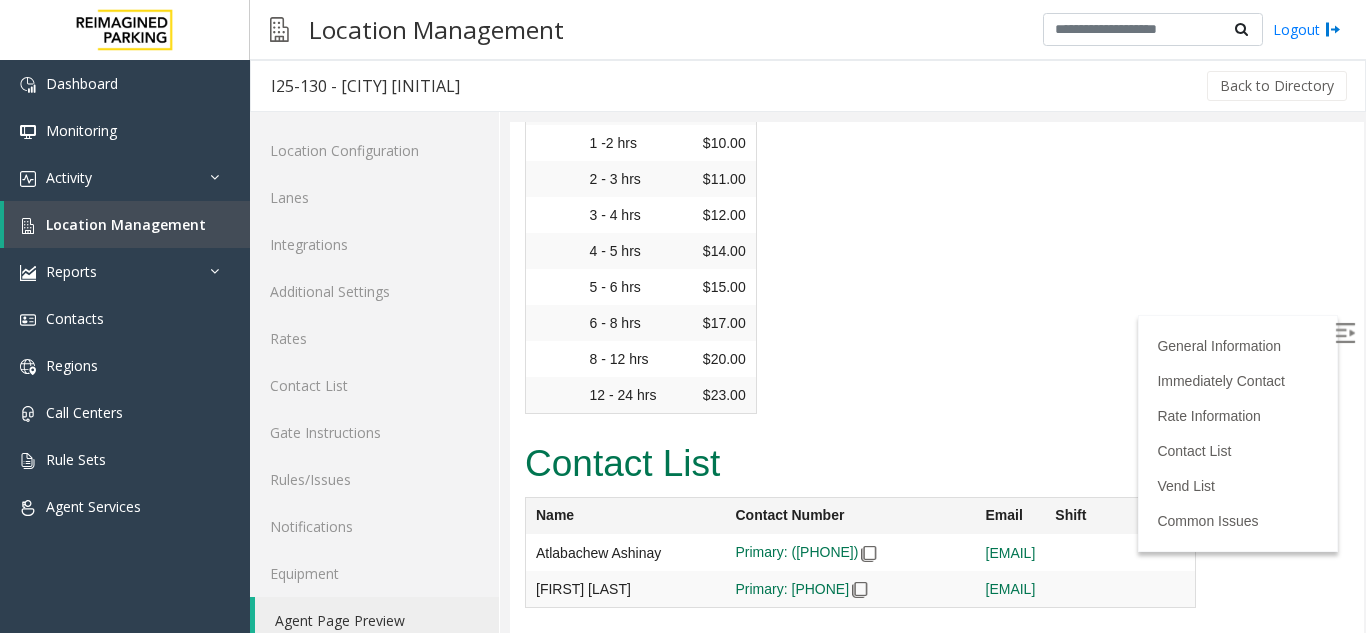 scroll, scrollTop: 3202, scrollLeft: 0, axis: vertical 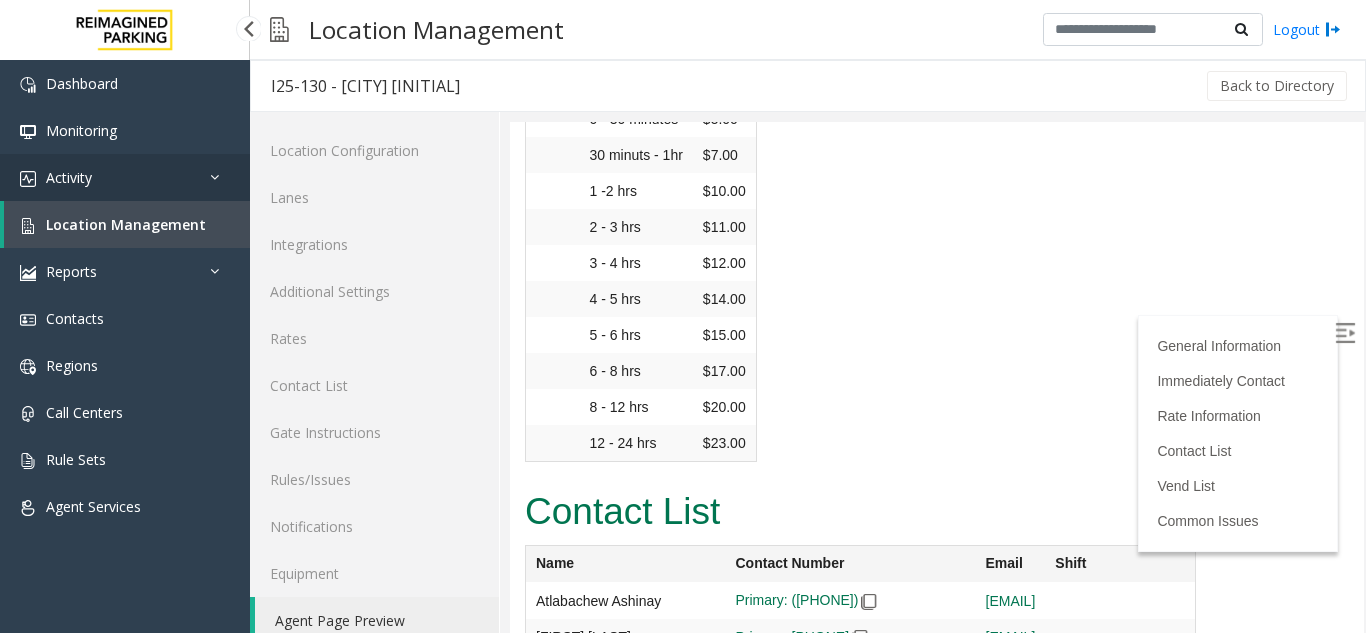 click on "Activity" at bounding box center [125, 177] 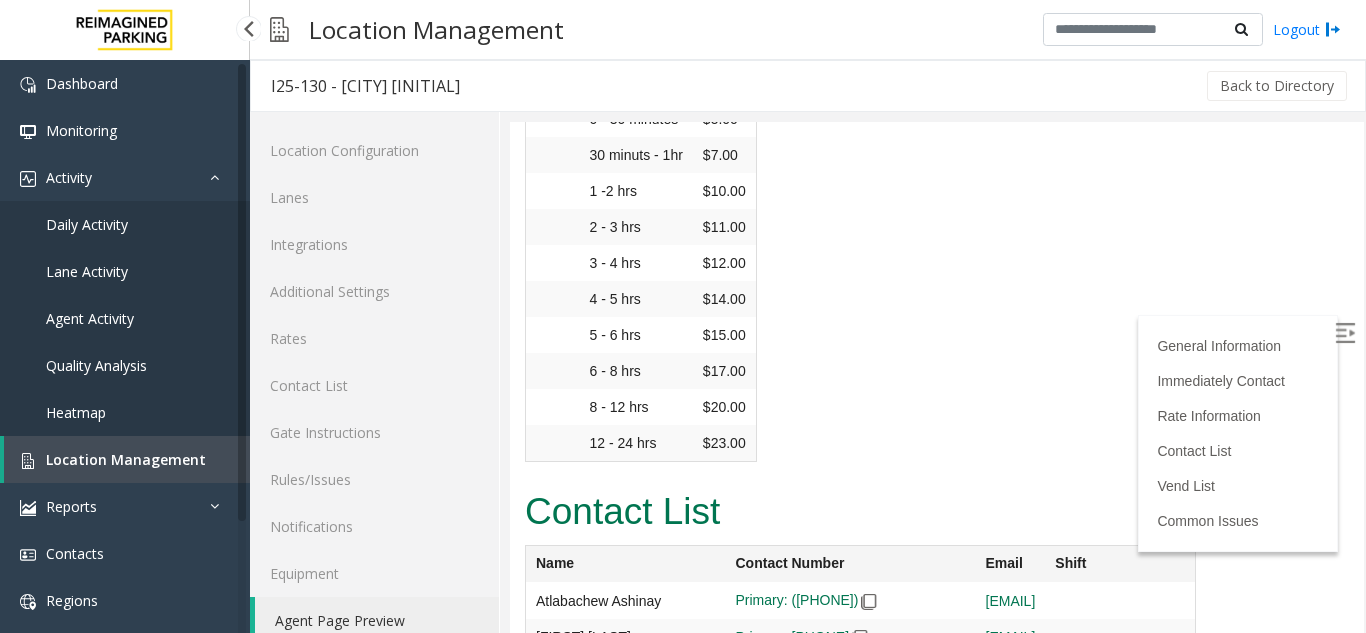 click on "Agent Activity" at bounding box center [90, 318] 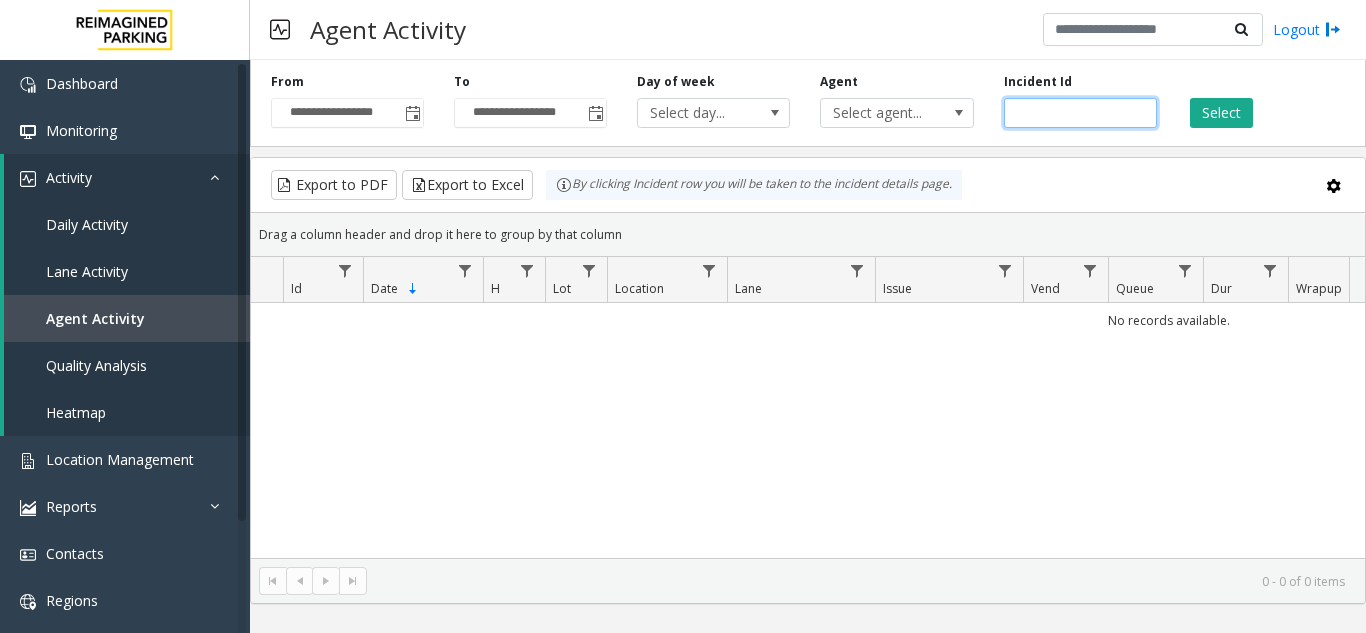 click 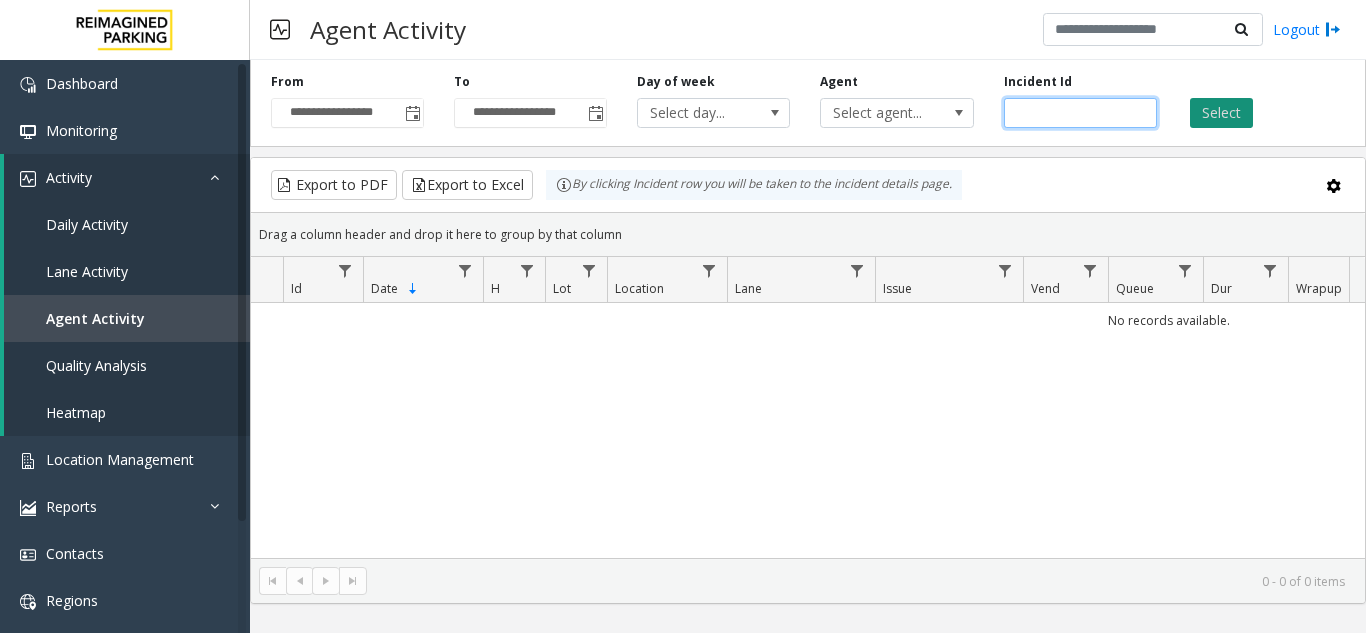 type on "*******" 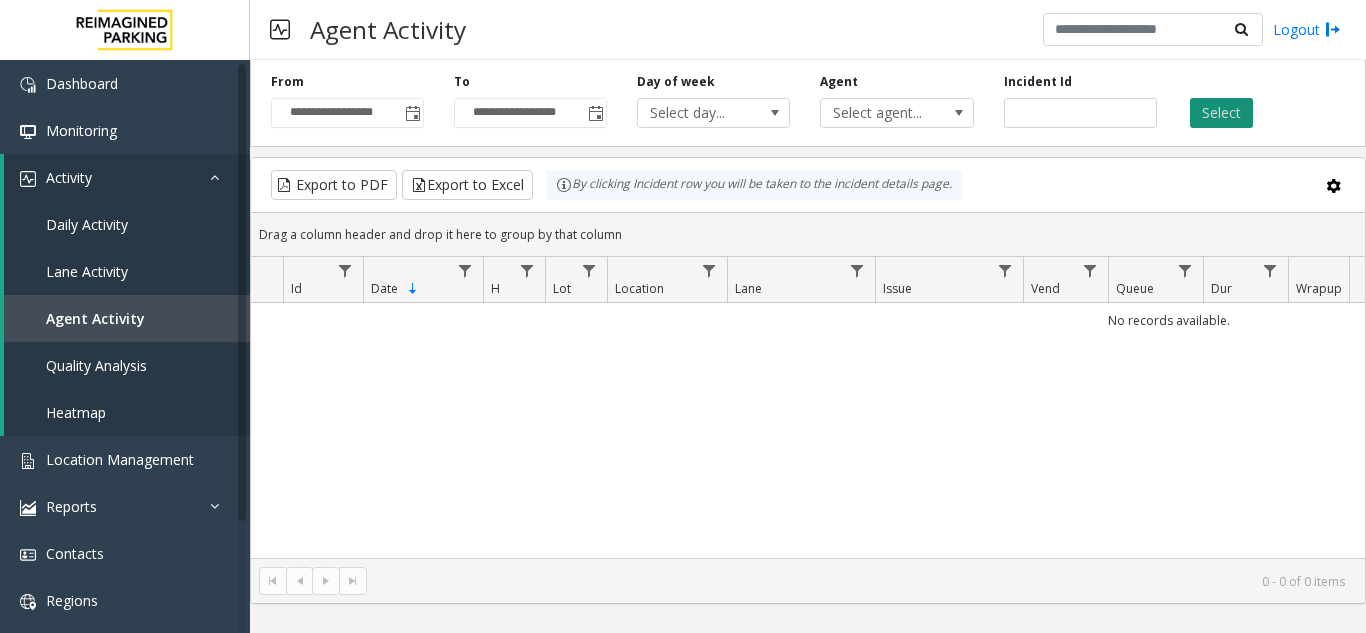click on "Select" 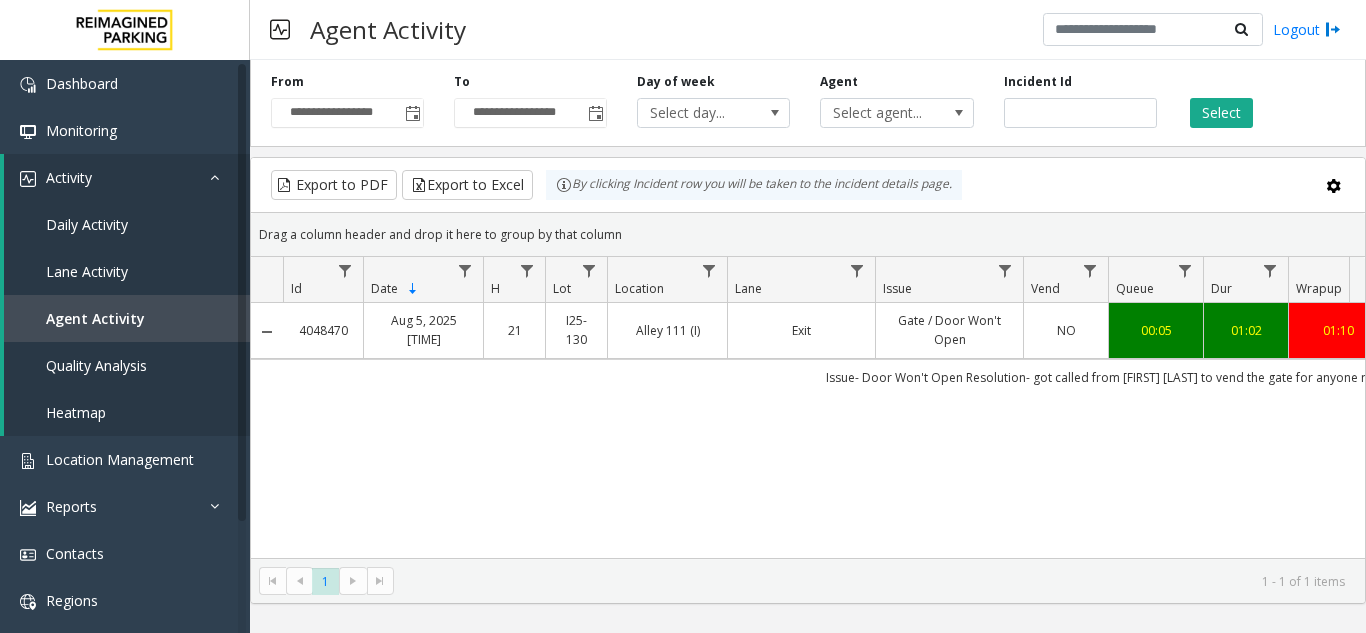 scroll, scrollTop: 0, scrollLeft: 164, axis: horizontal 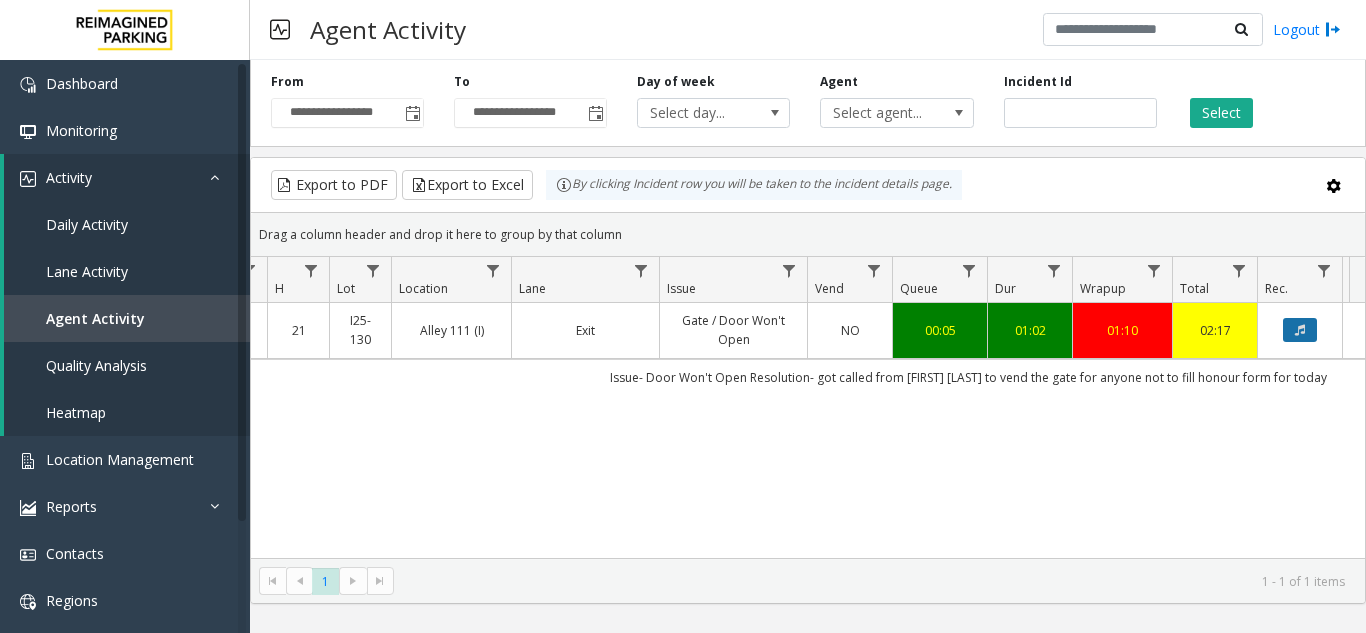click 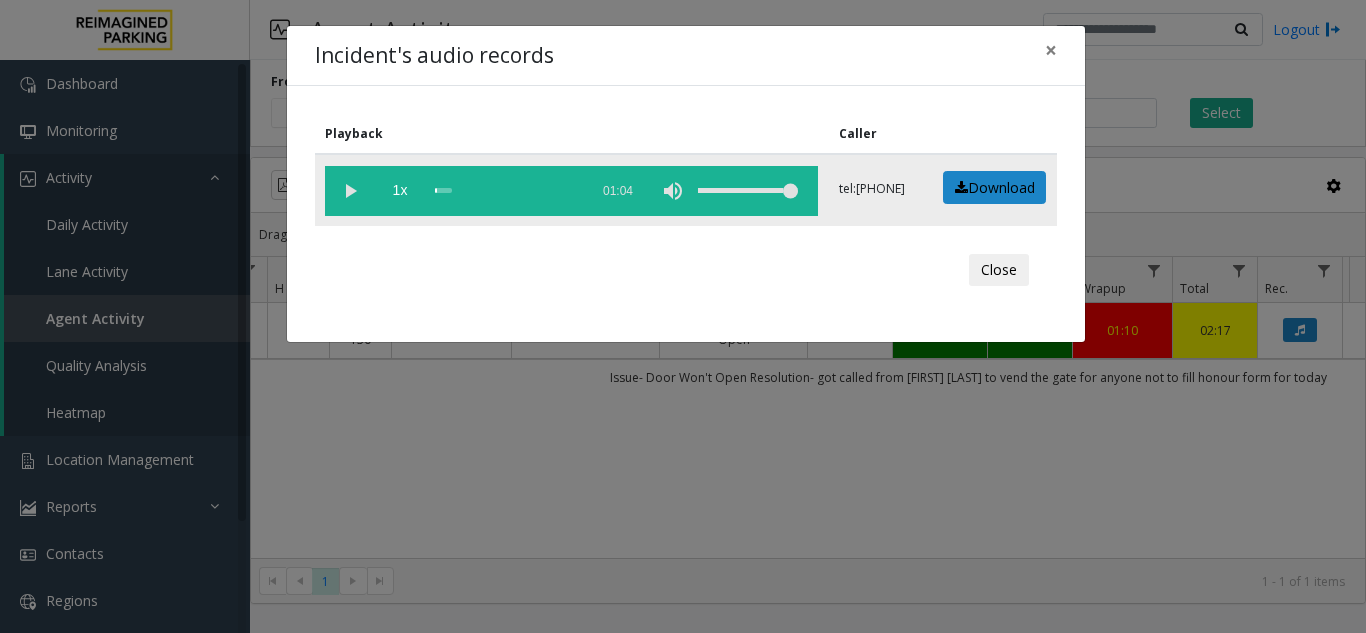 click 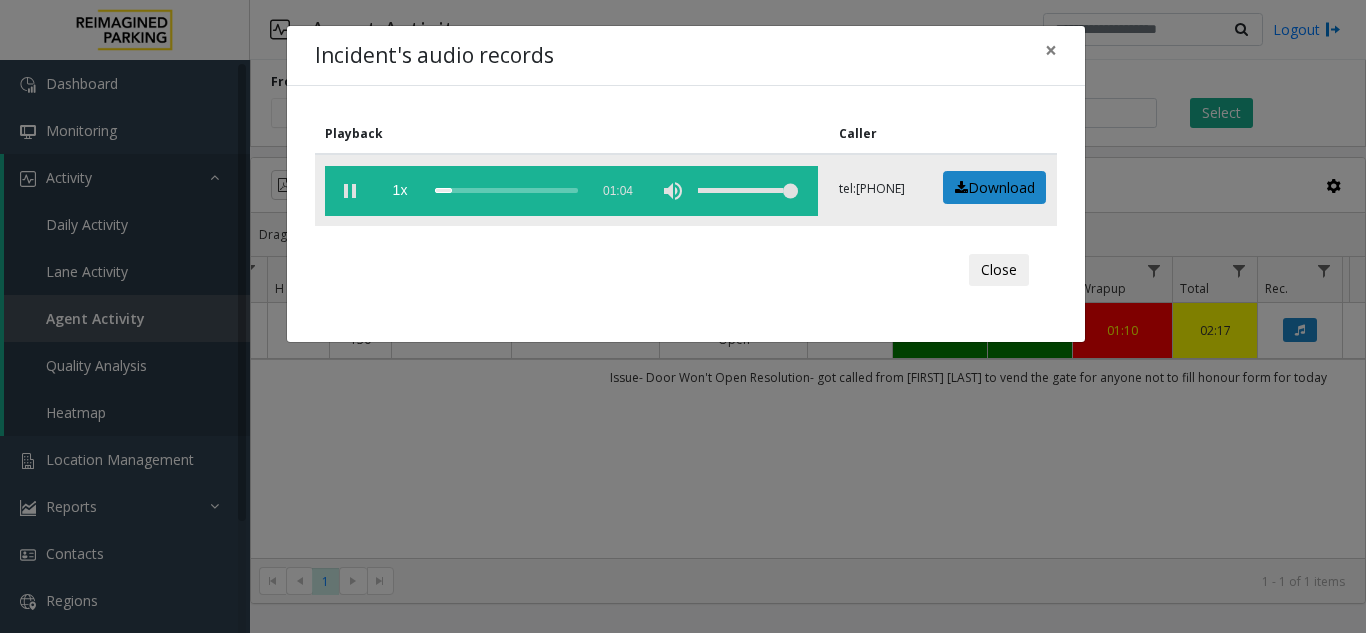 click 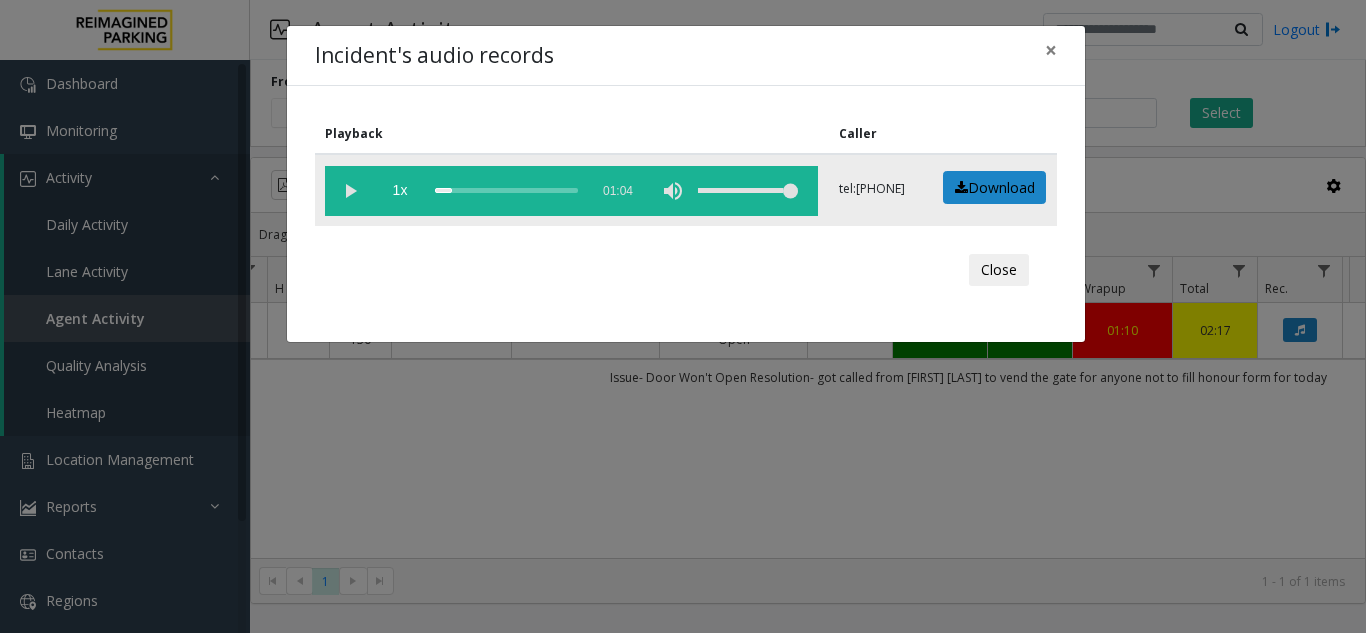 click 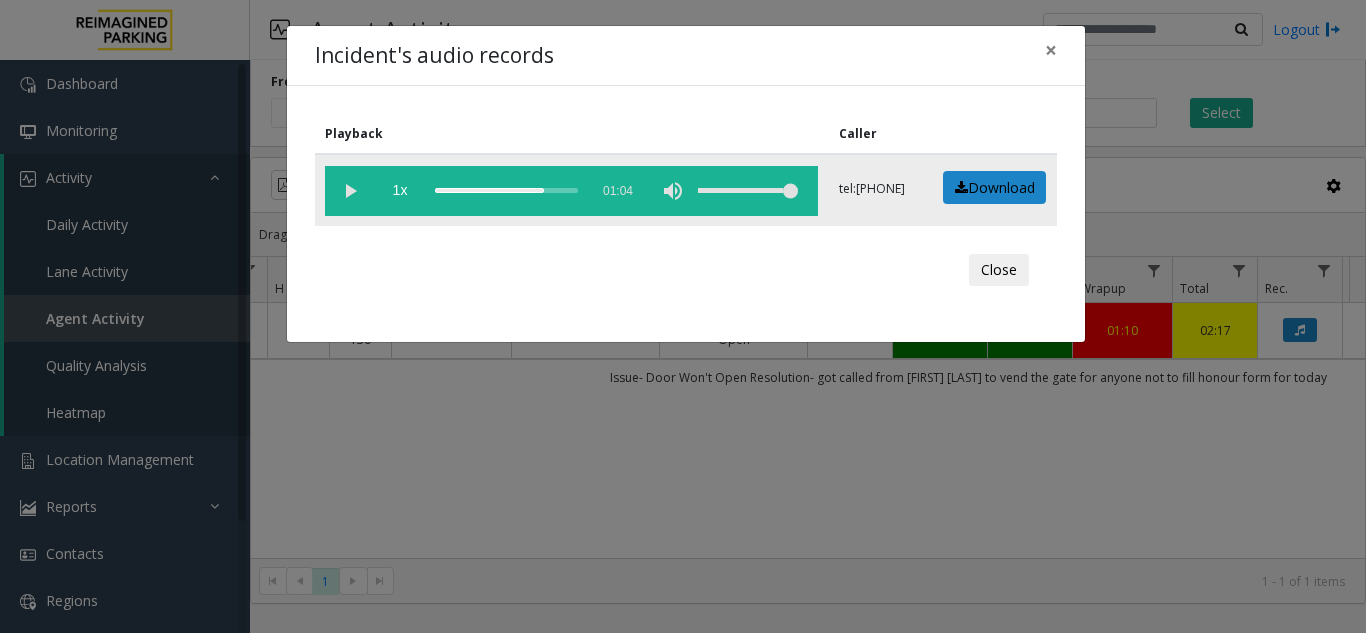 click on "1x  01:04" 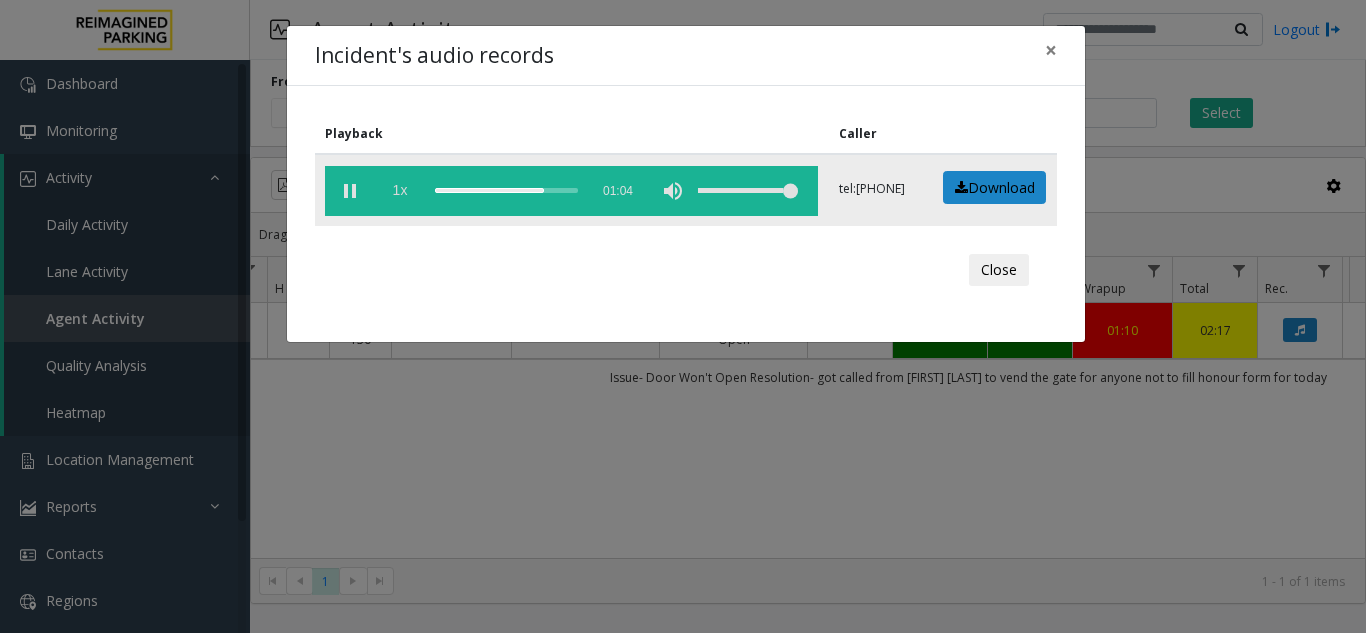 drag, startPoint x: 431, startPoint y: 193, endPoint x: 406, endPoint y: 188, distance: 25.495098 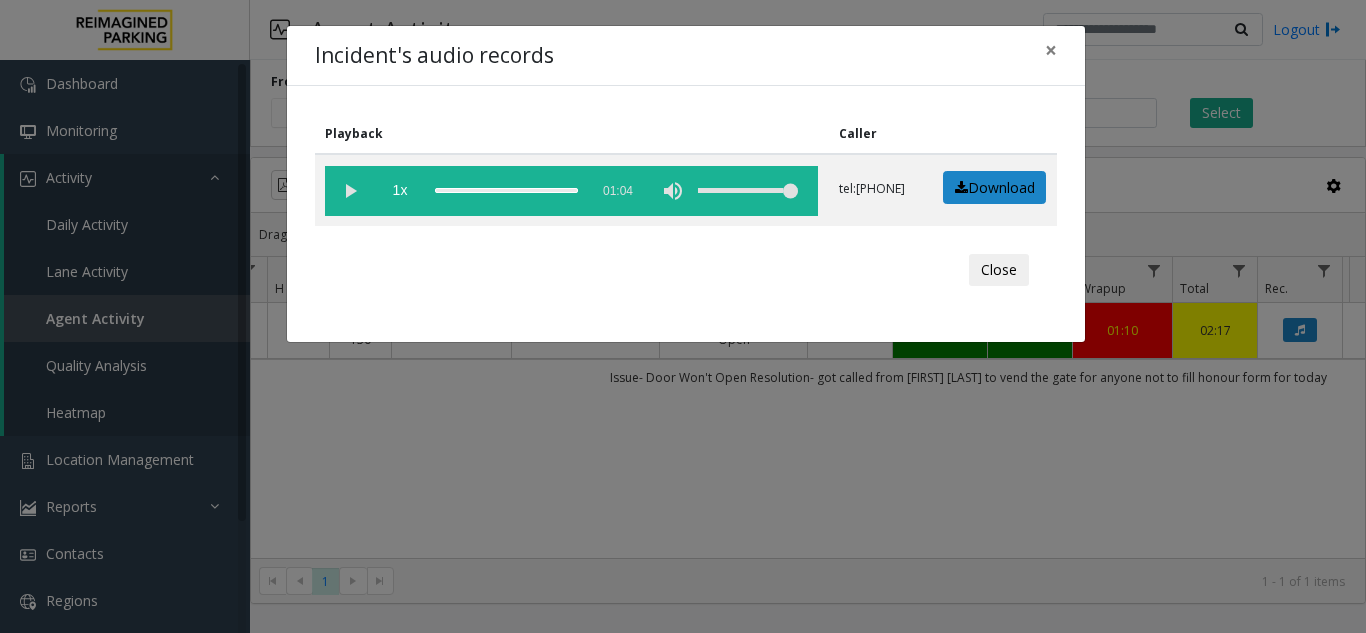 drag, startPoint x: 519, startPoint y: 192, endPoint x: 274, endPoint y: 163, distance: 246.71036 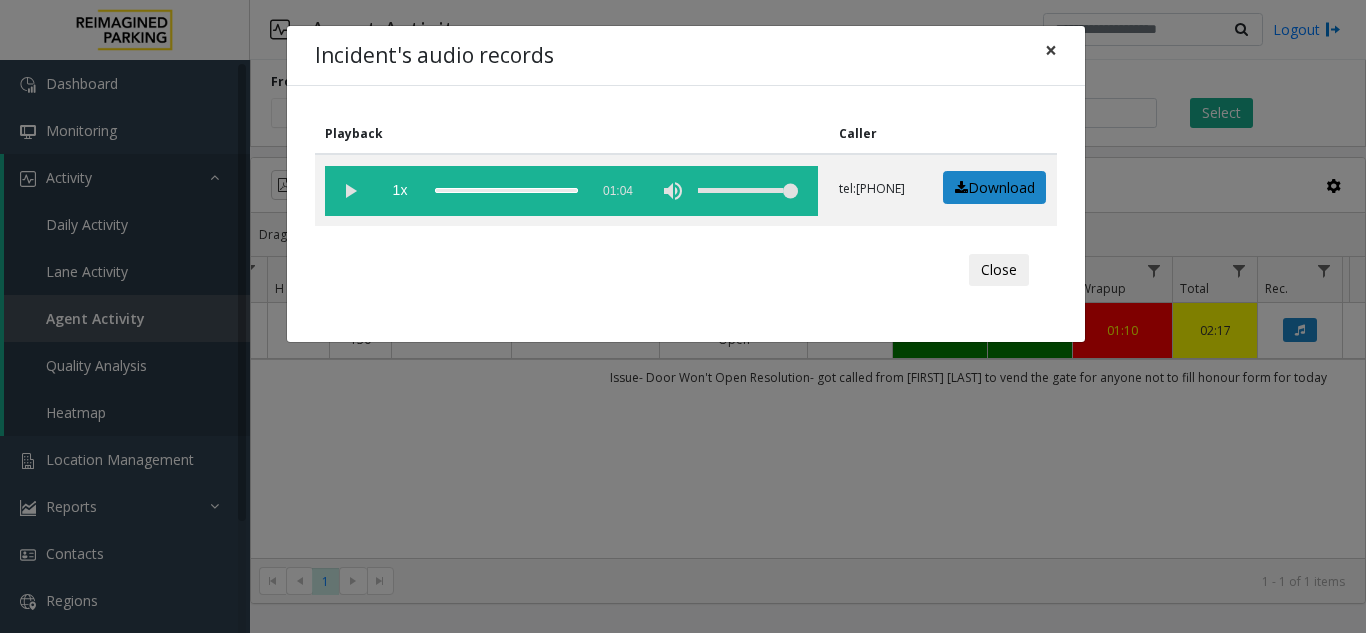 click on "×" 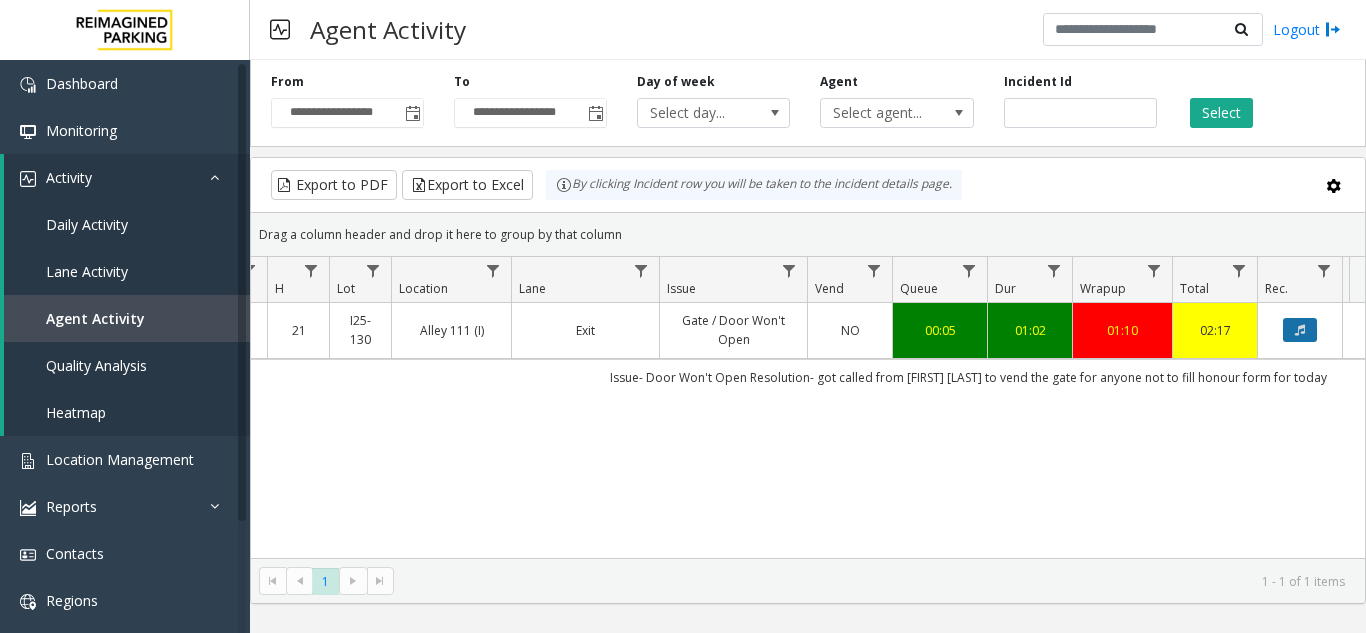 click 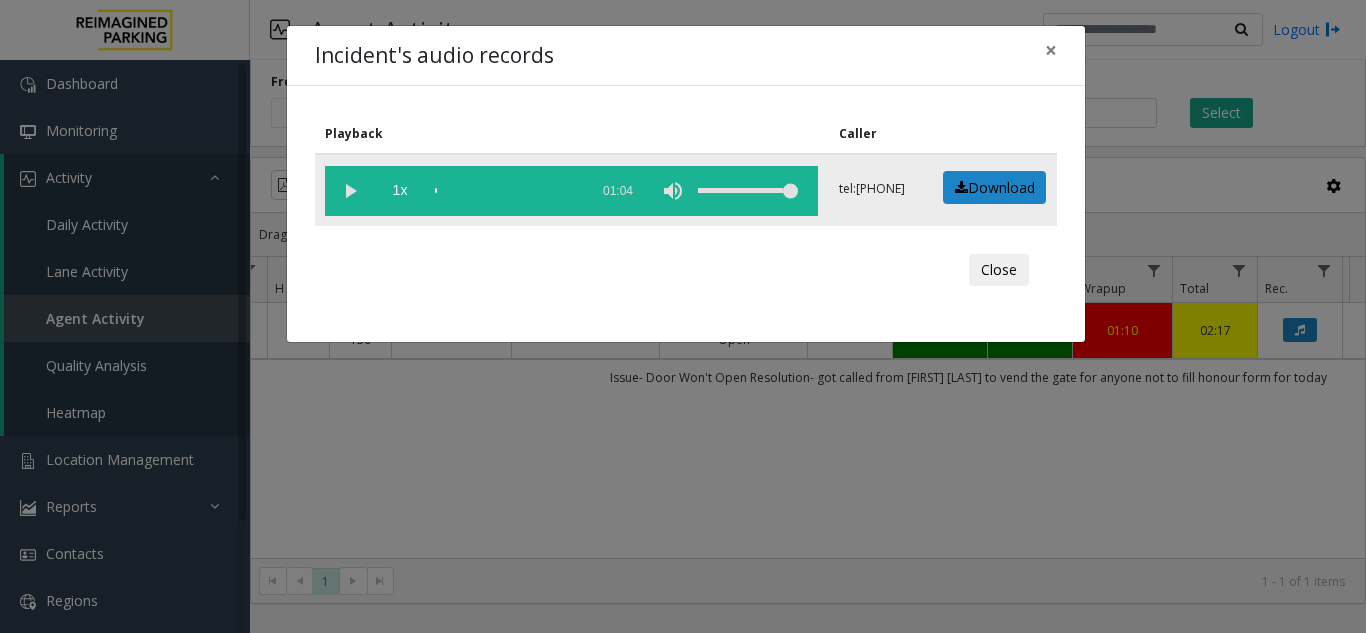 click 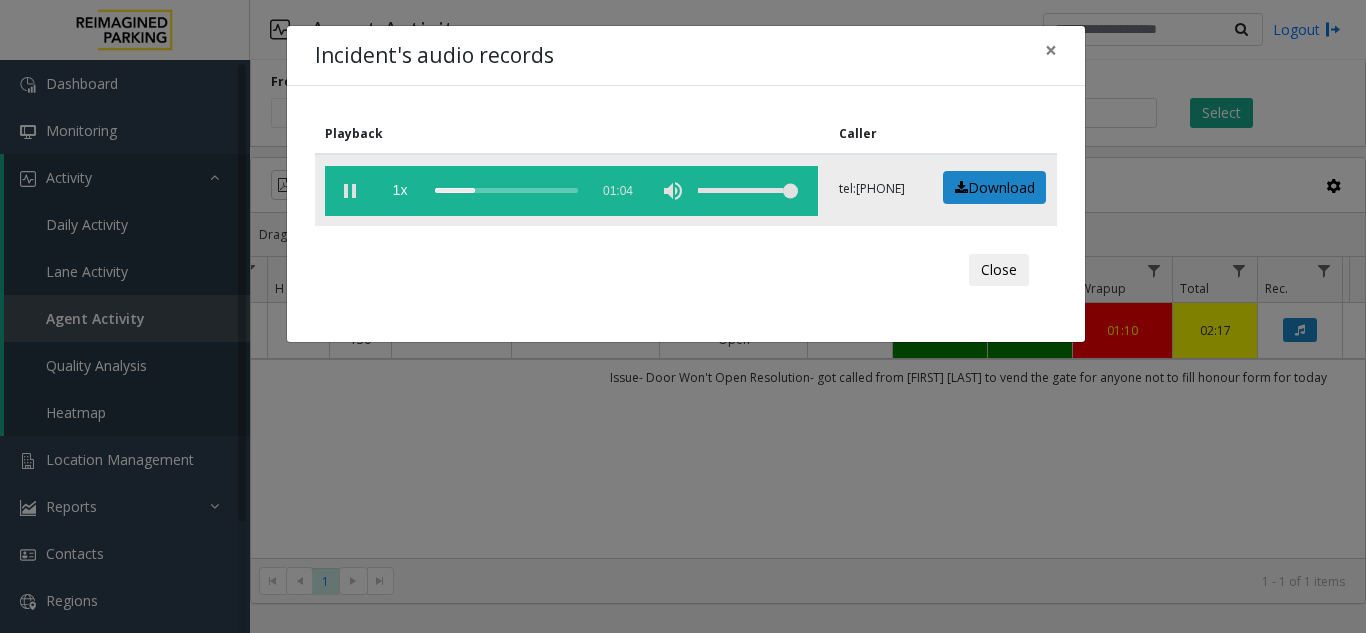 click 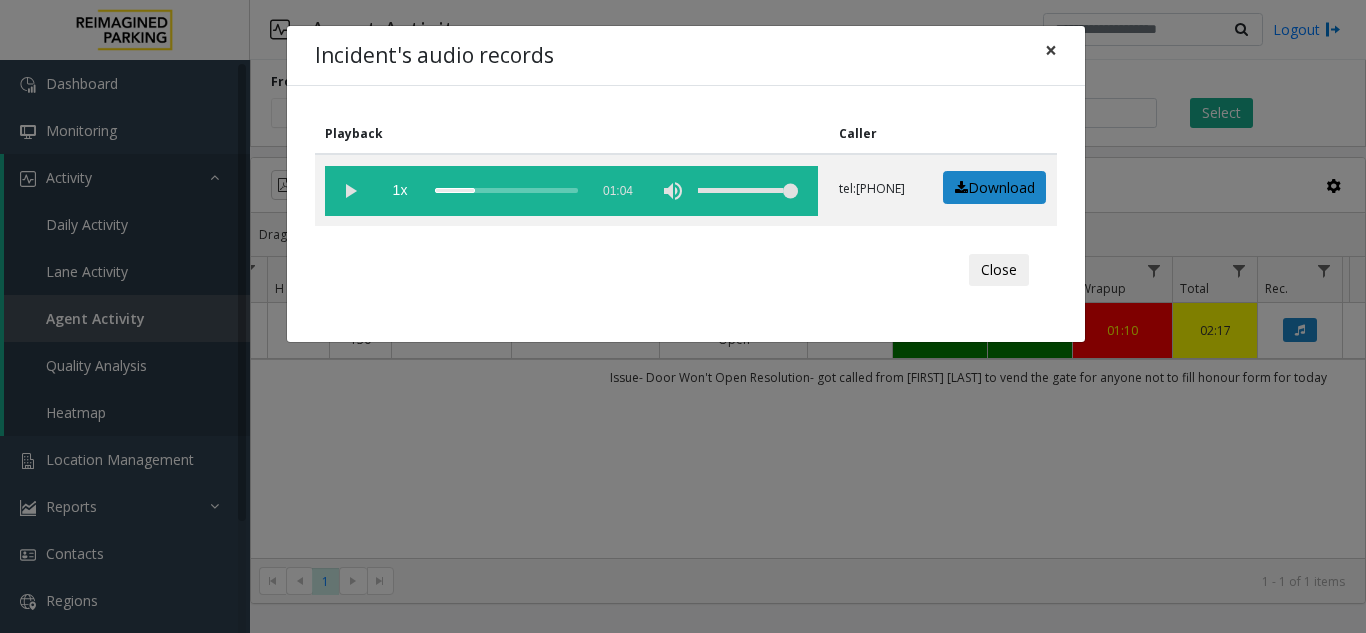 click on "×" 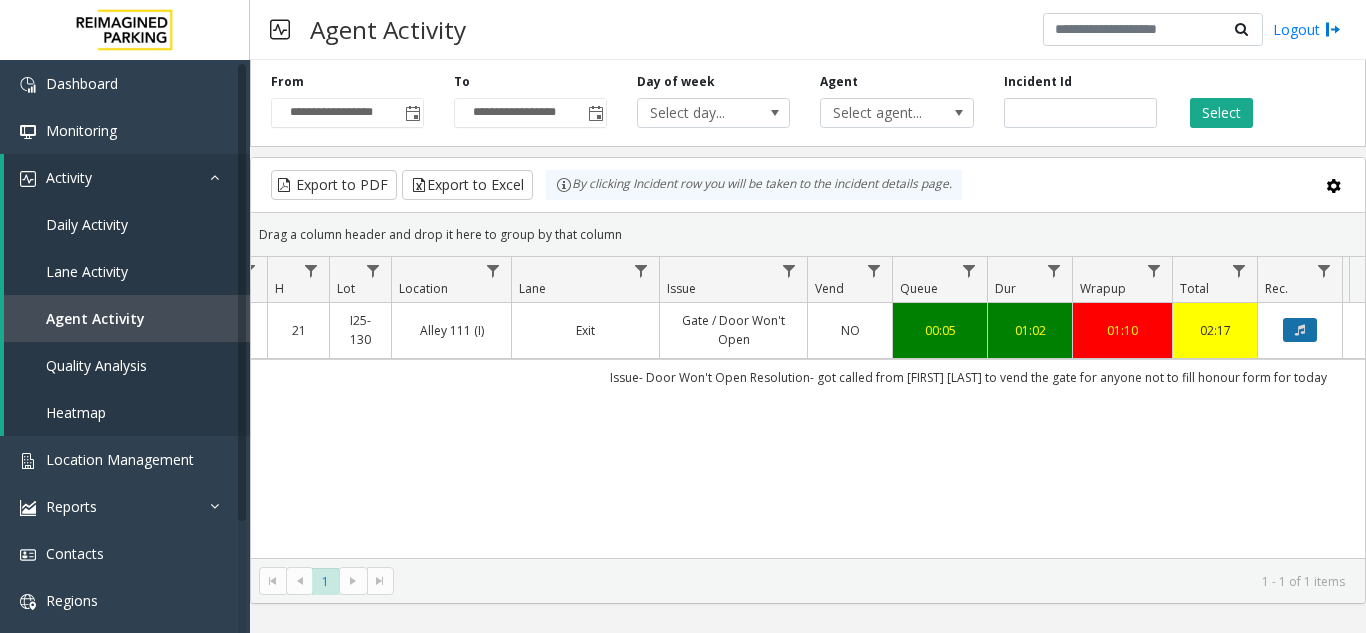click 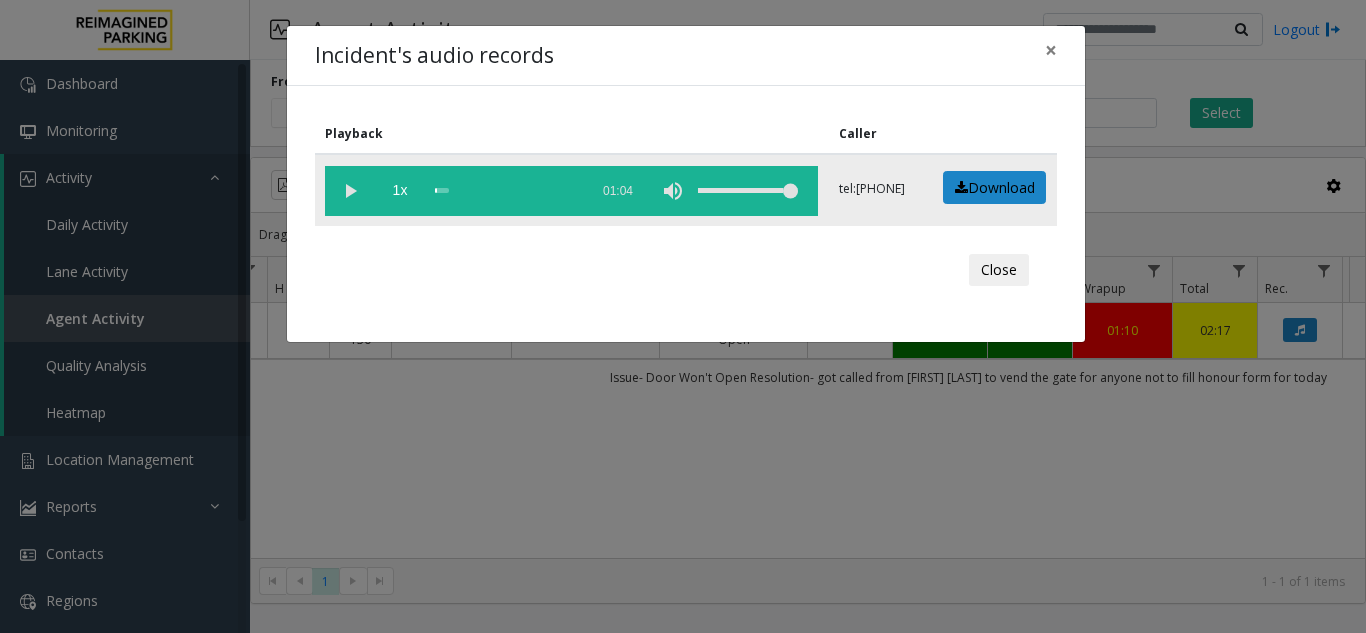 click 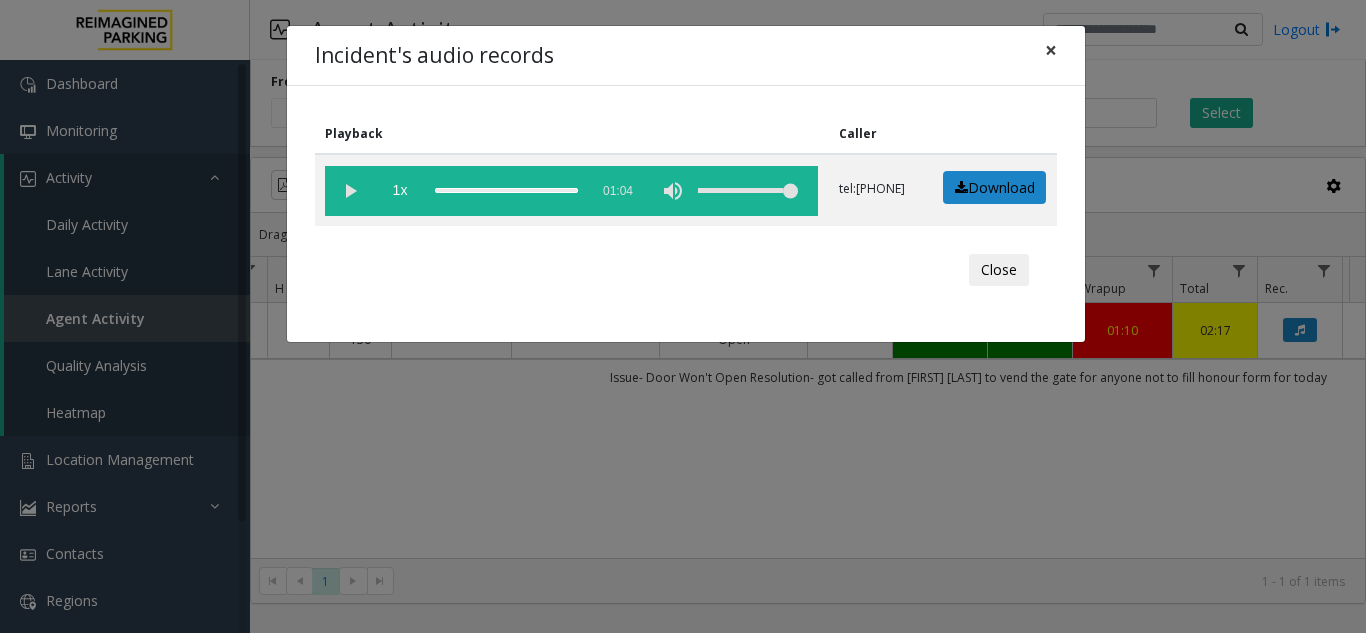 click on "×" 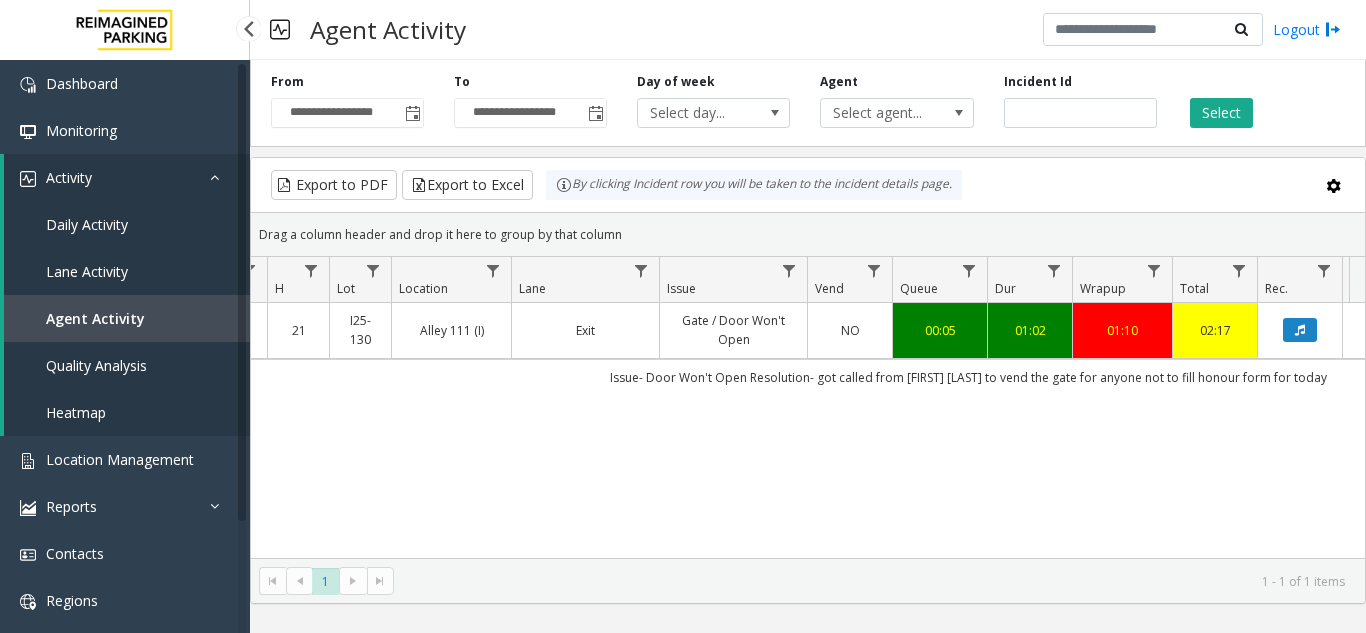 click on "Agent Activity" at bounding box center (95, 318) 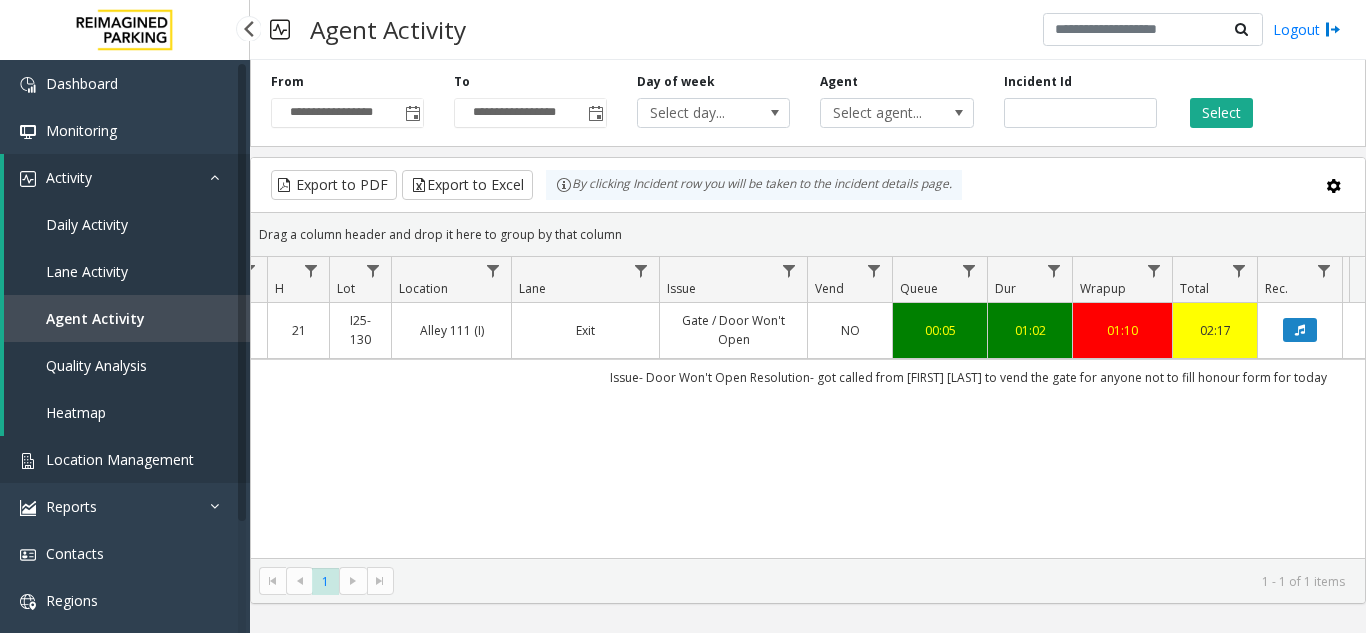 click on "Location Management" at bounding box center [120, 459] 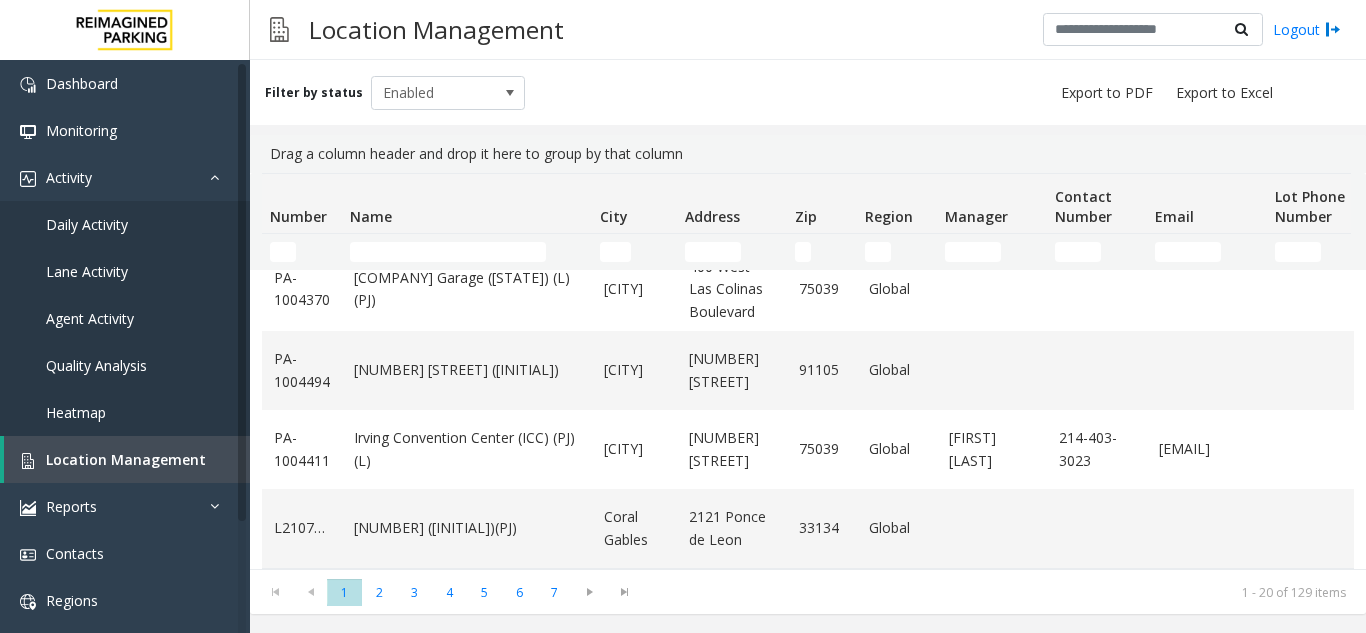 scroll, scrollTop: 1382, scrollLeft: 0, axis: vertical 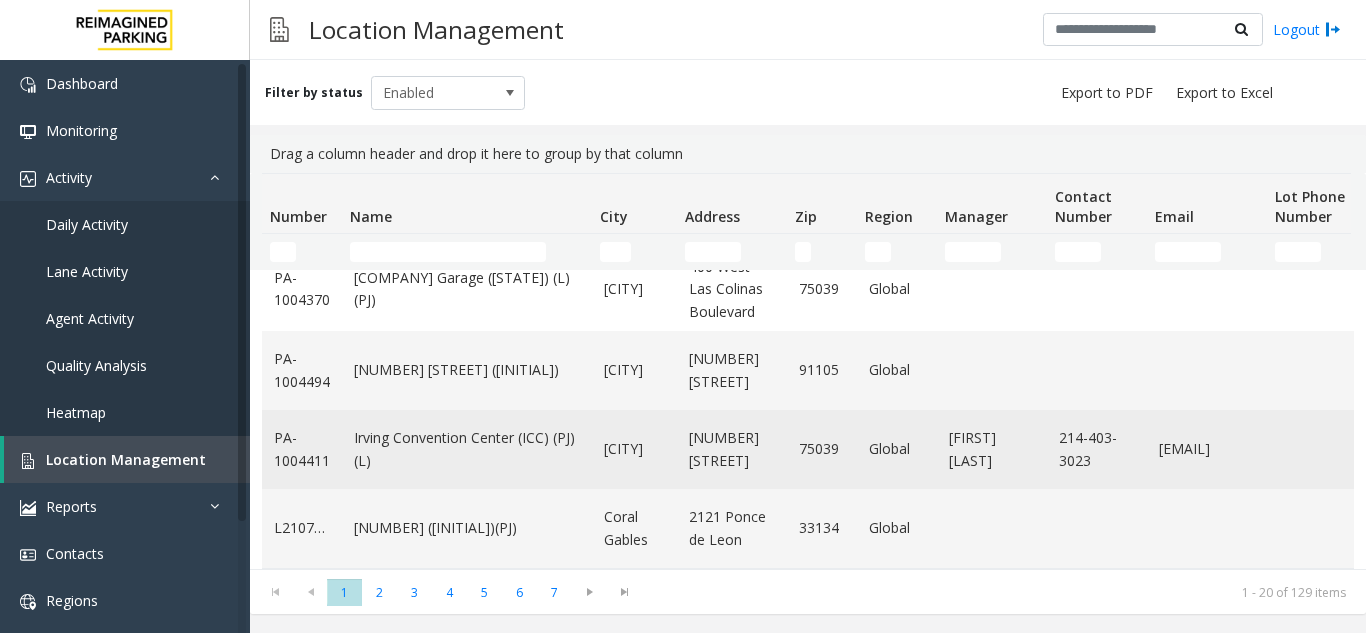 click on "Irving Convention Center (ICC) (PJ) (L)" 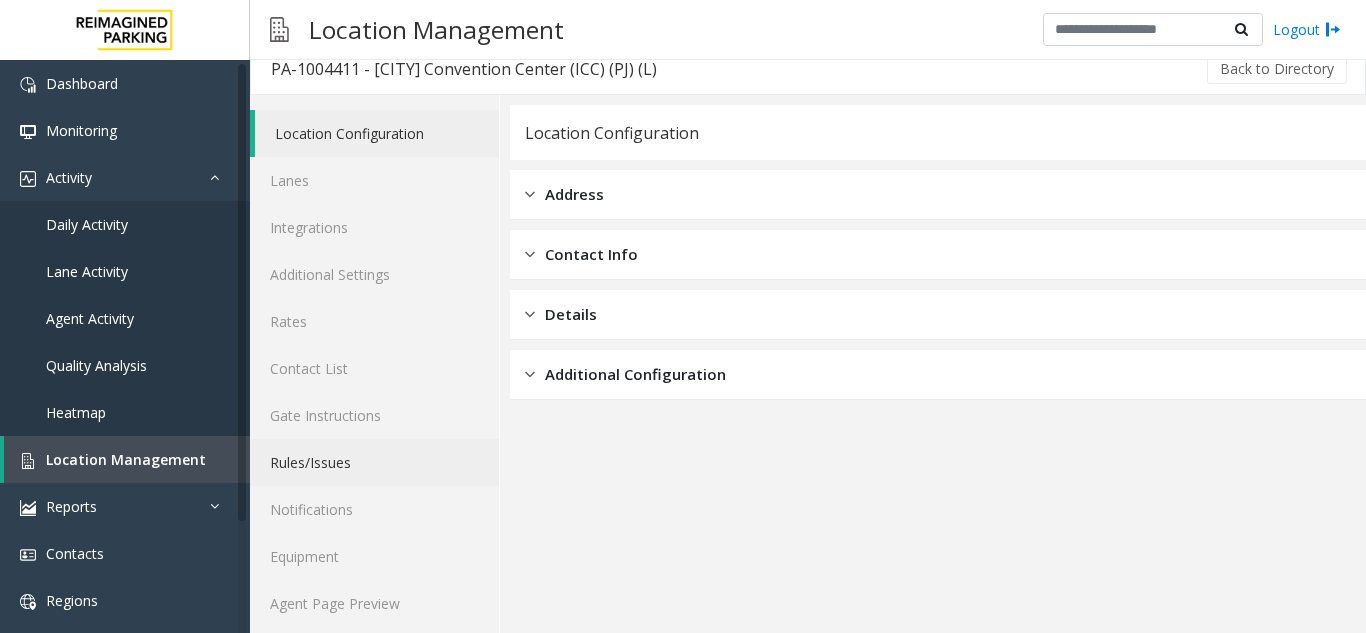 scroll, scrollTop: 26, scrollLeft: 0, axis: vertical 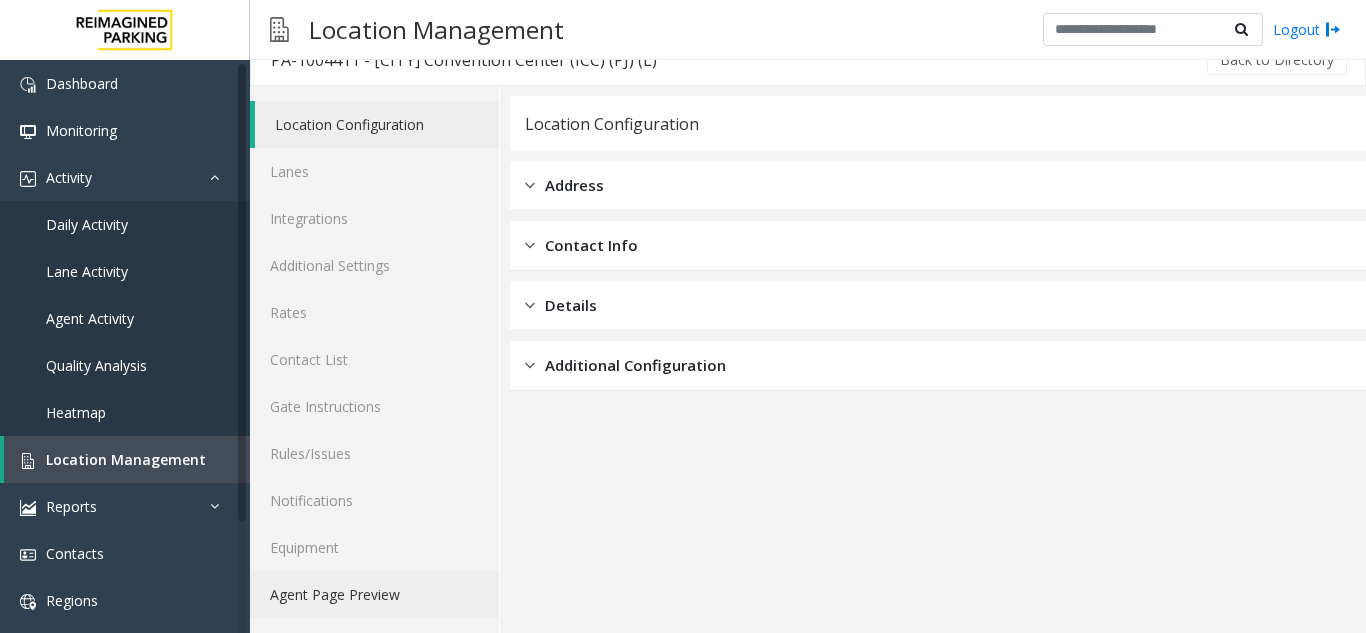 click on "Agent Page Preview" 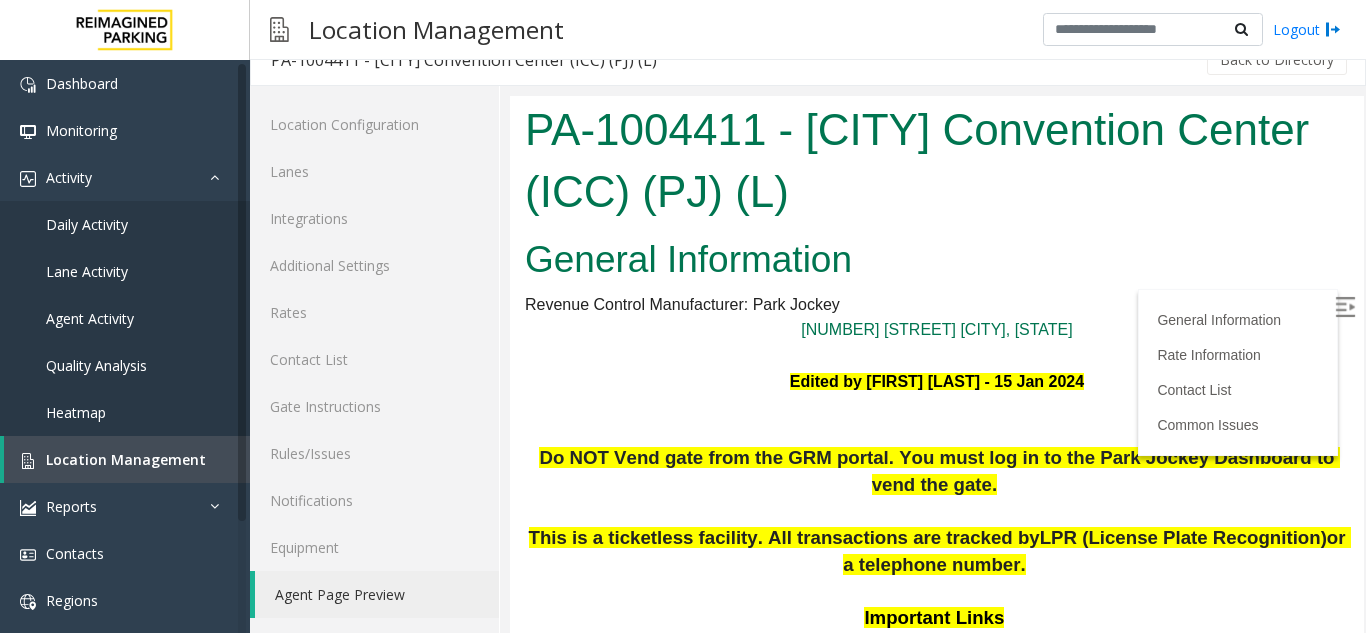 scroll, scrollTop: 0, scrollLeft: 0, axis: both 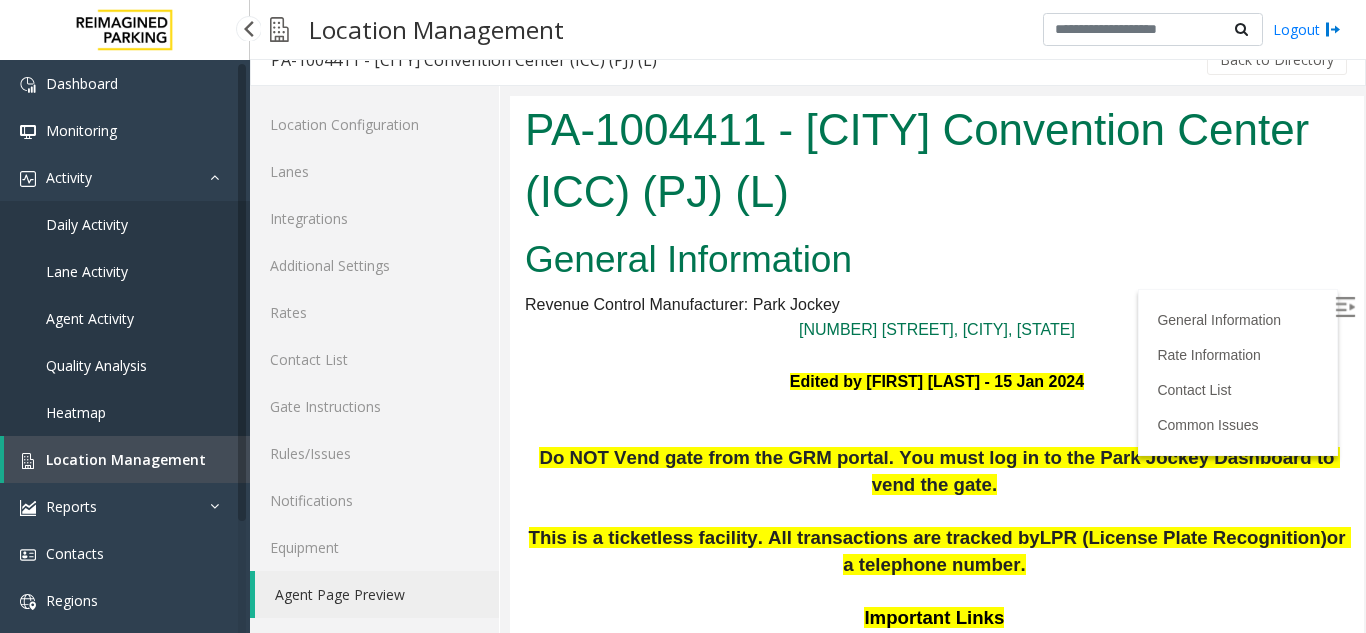 click on "Location Management" at bounding box center (126, 459) 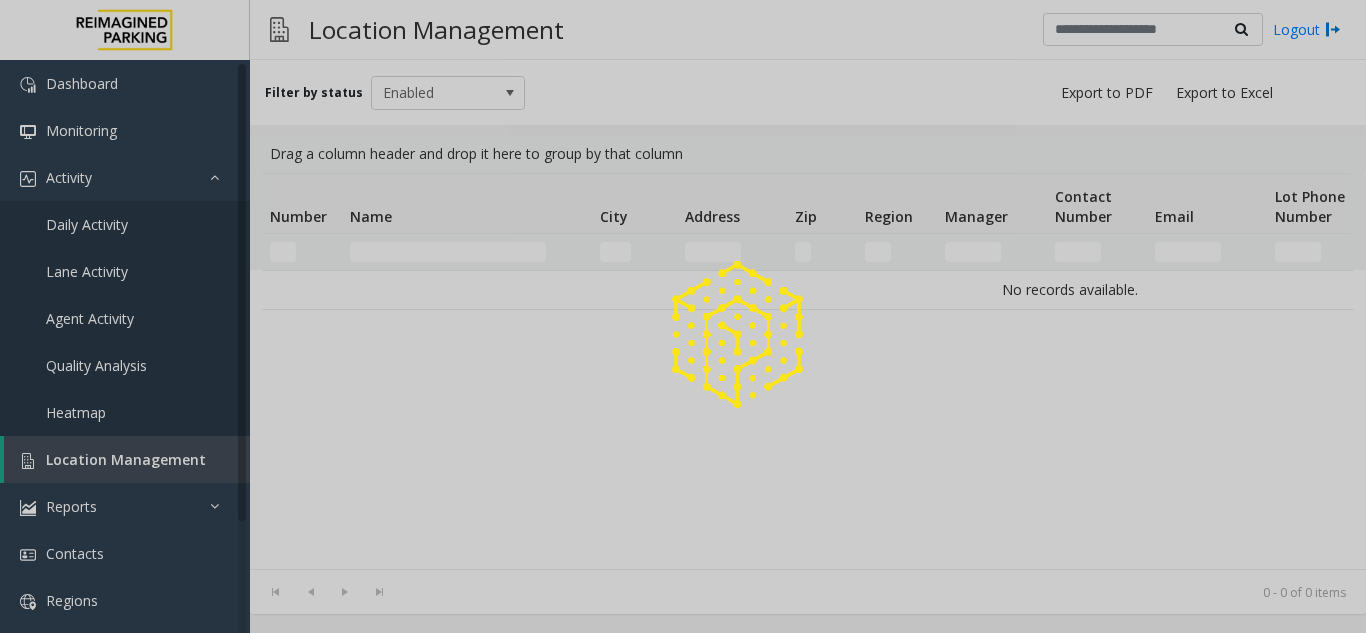 scroll, scrollTop: 0, scrollLeft: 0, axis: both 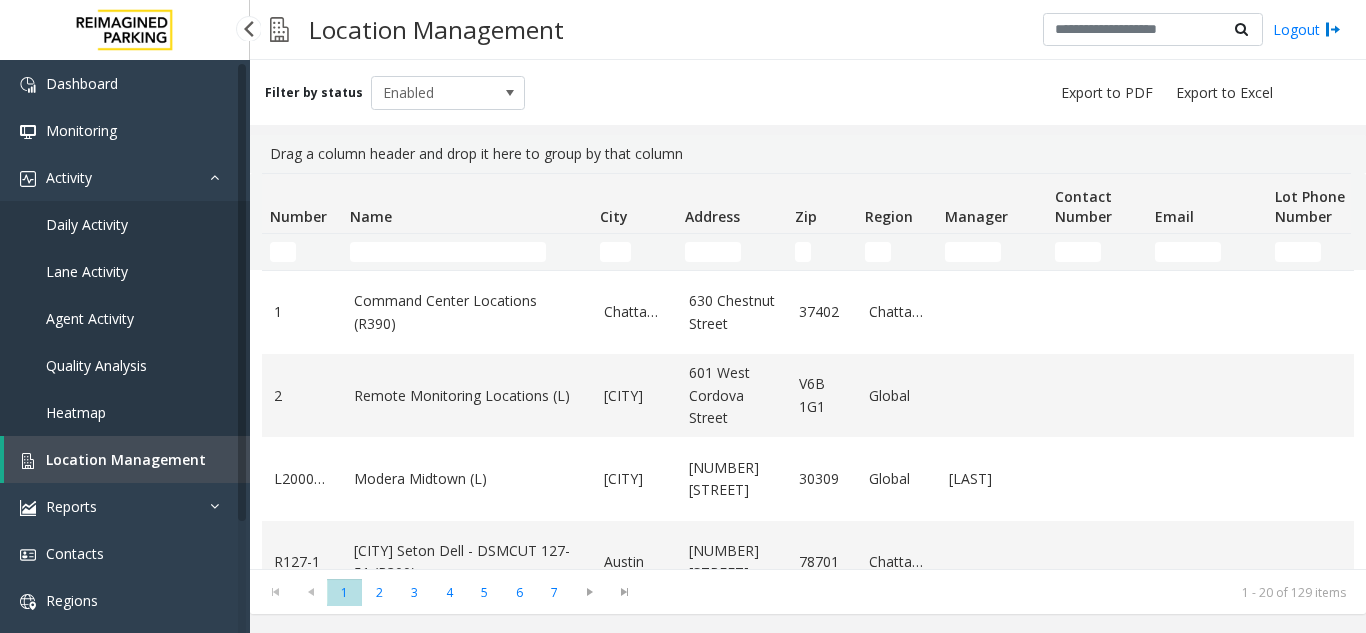 click on "Agent Activity" at bounding box center [125, 318] 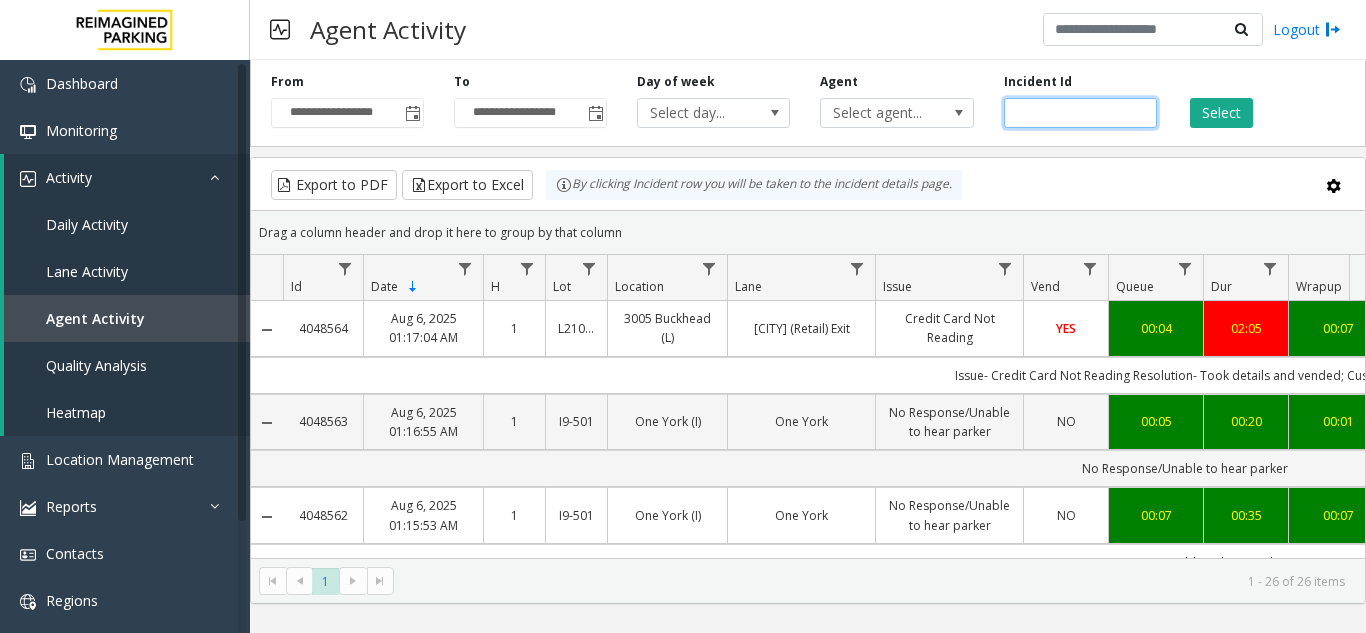 click 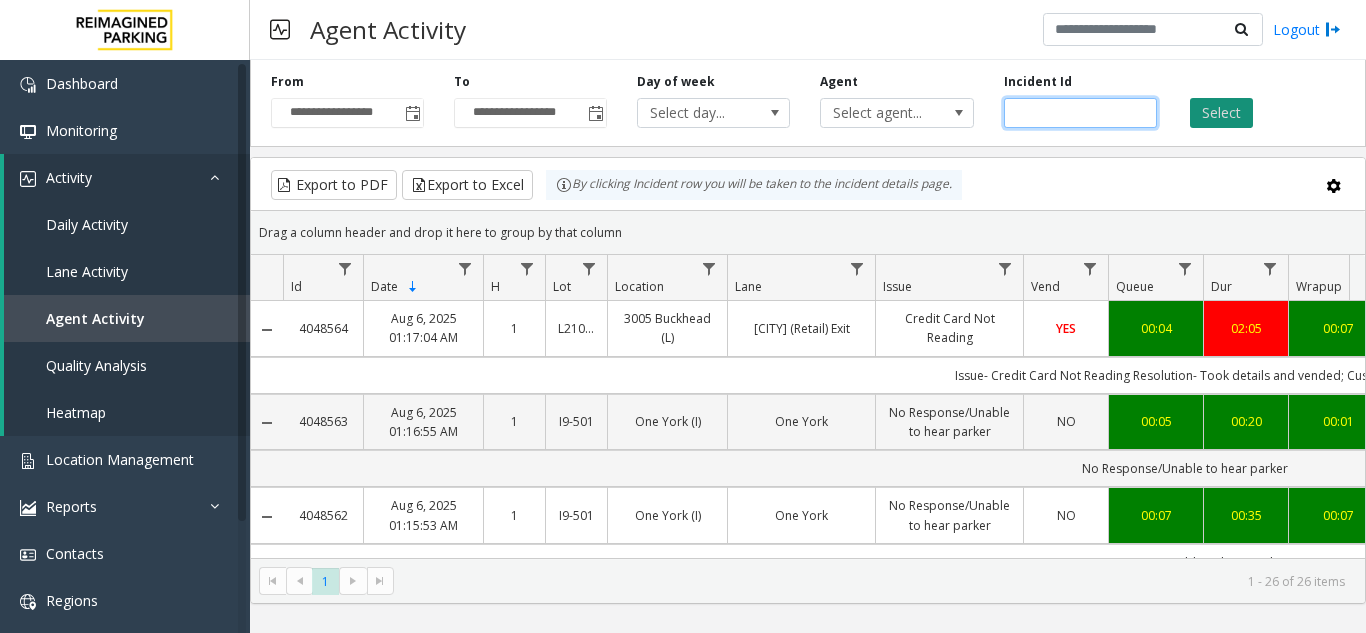 type on "*******" 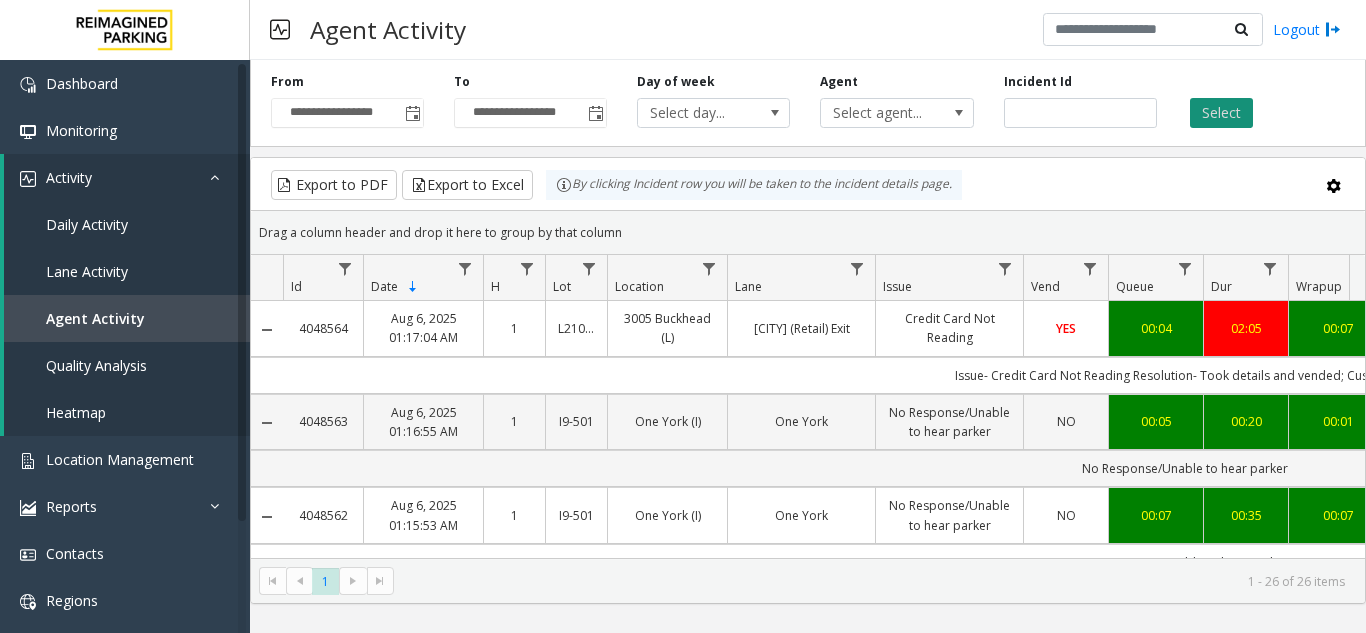 click on "Select" 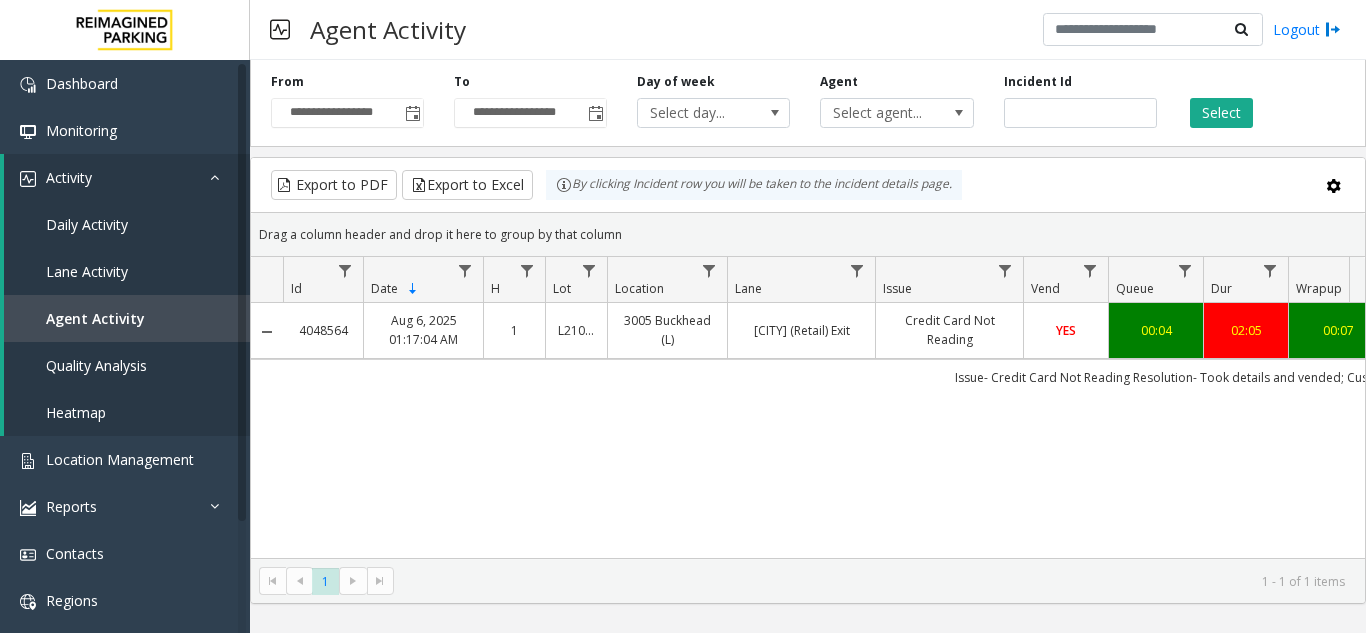 scroll, scrollTop: 0, scrollLeft: 387, axis: horizontal 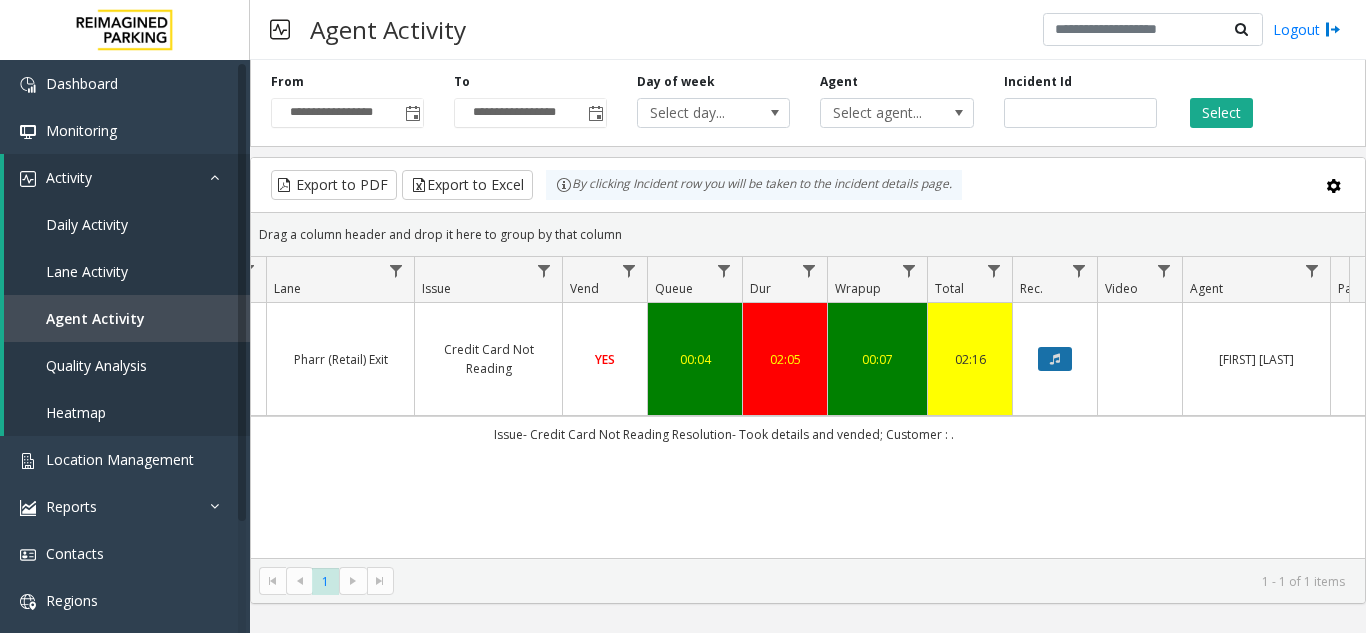 click 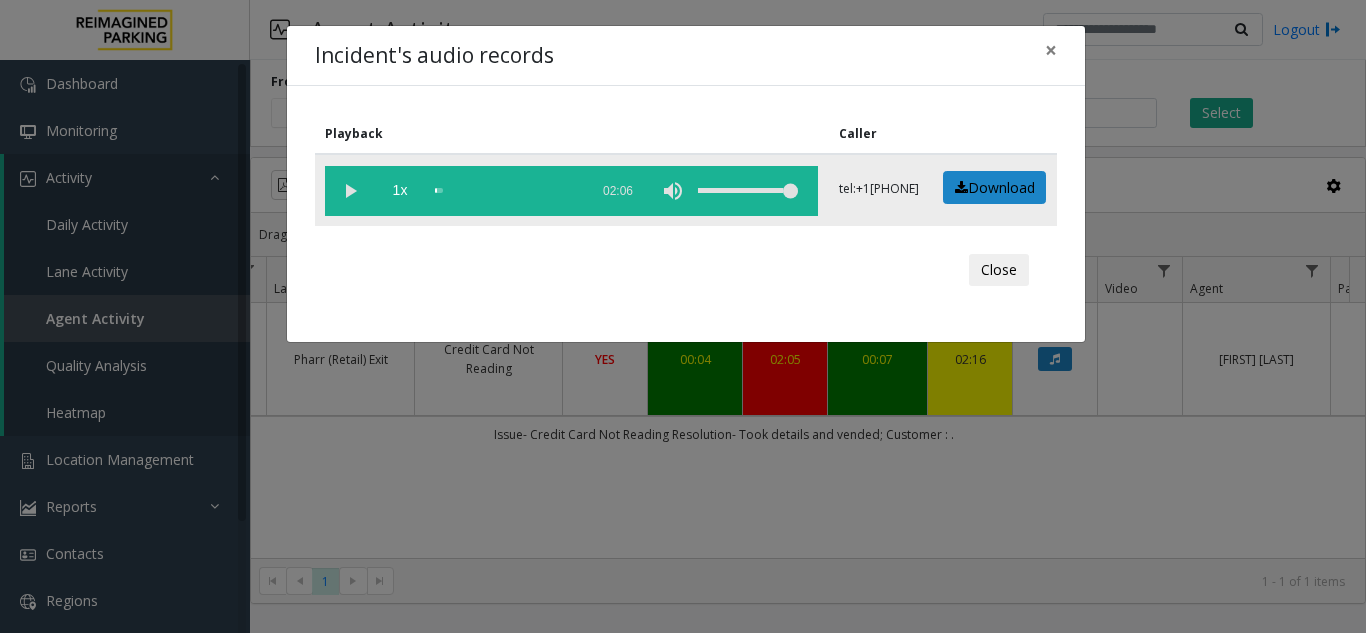 click 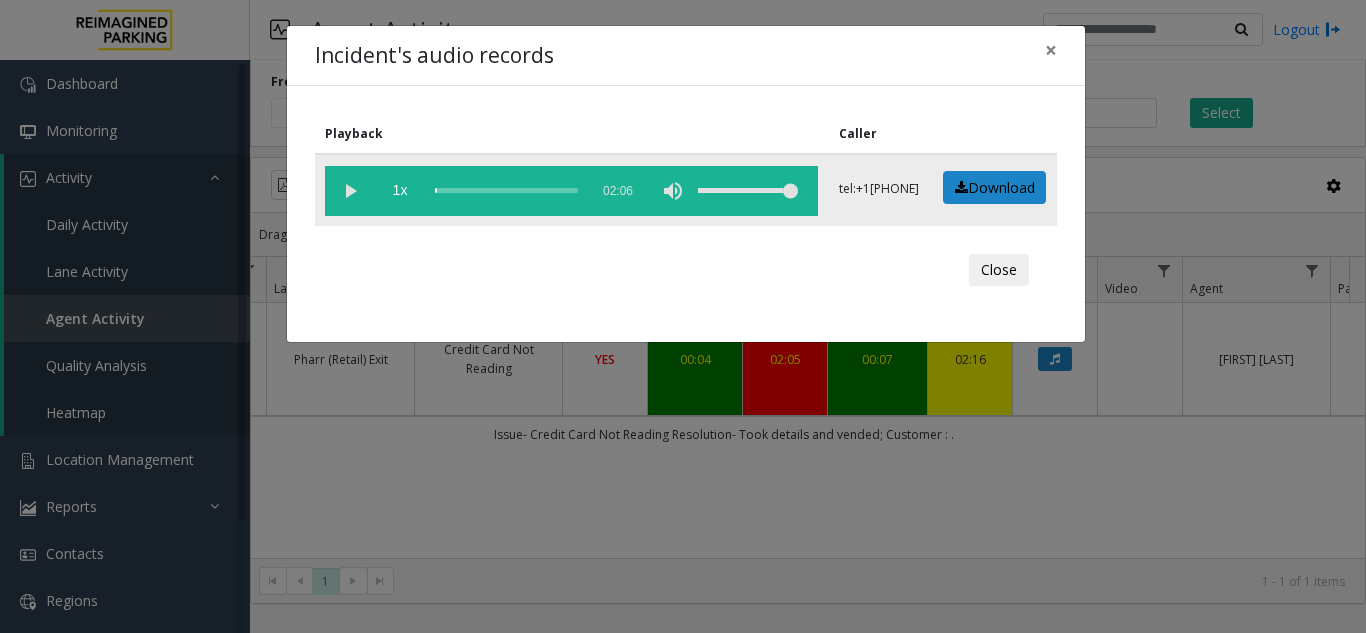 click 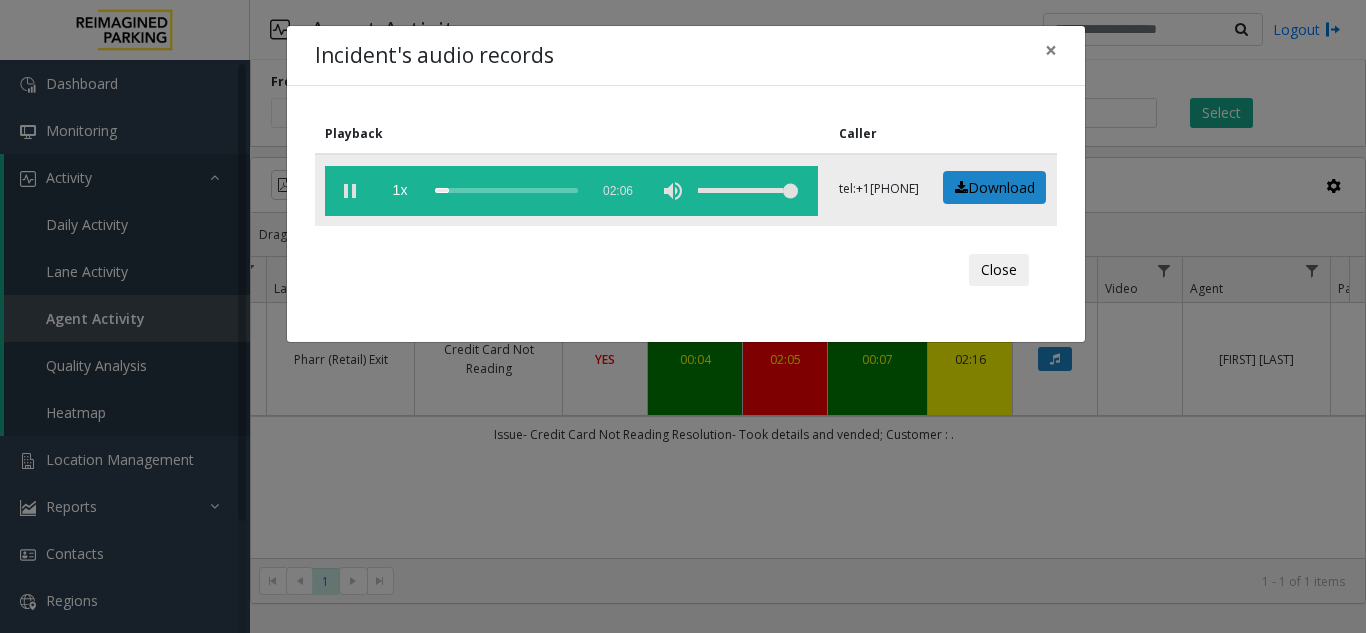 click 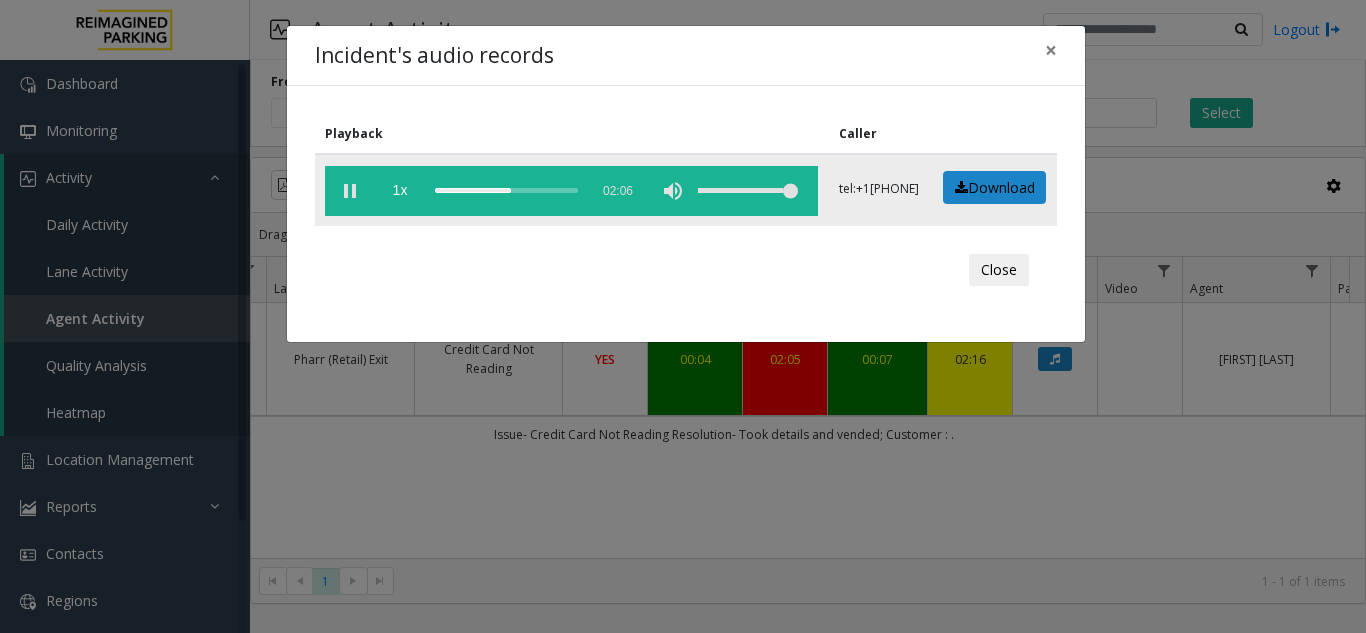 click 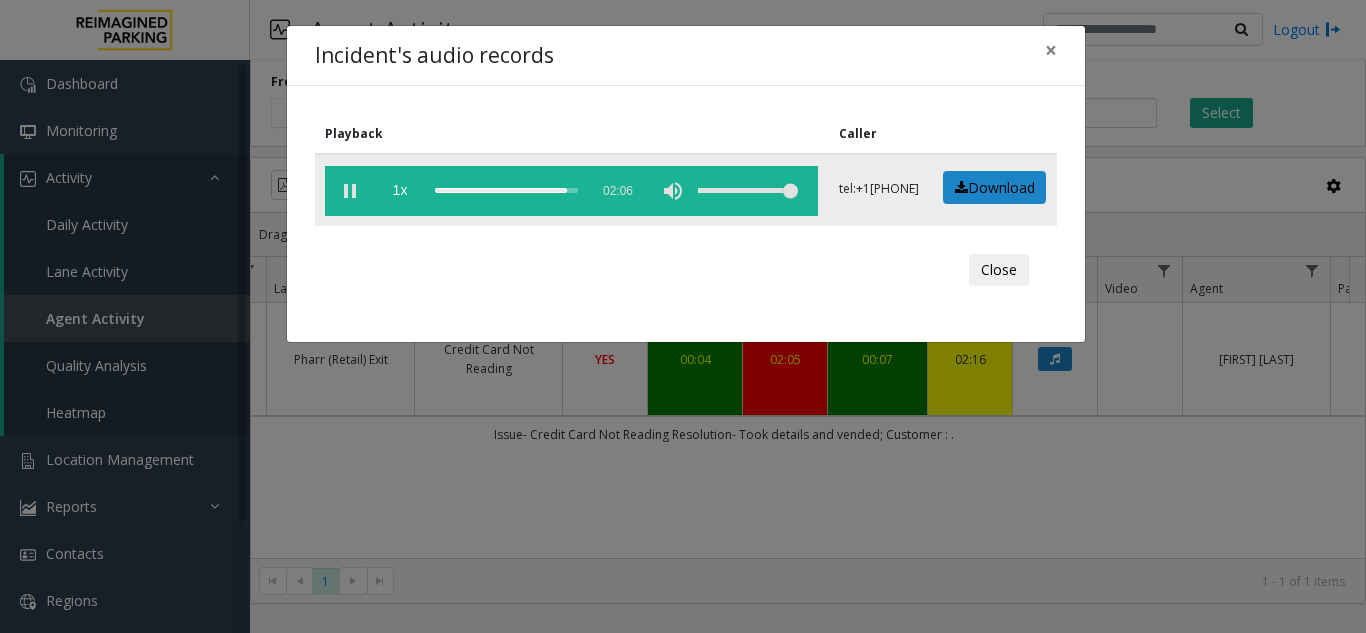 click 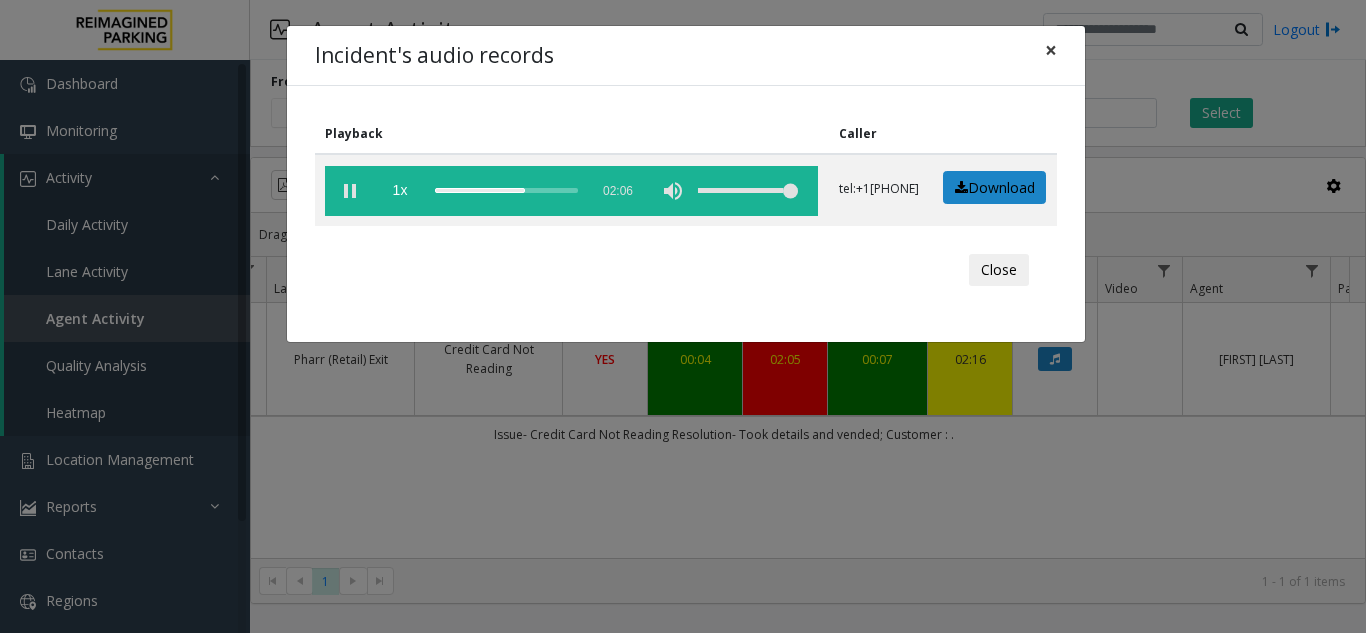 click on "×" 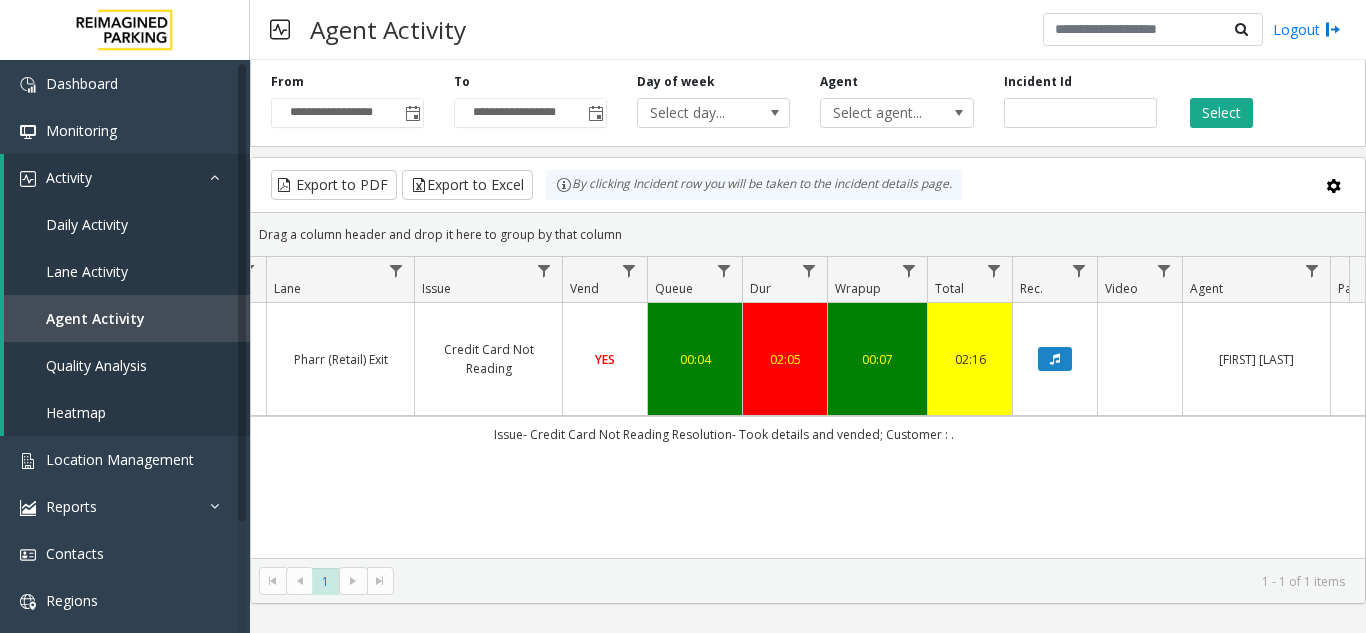 scroll, scrollTop: 0, scrollLeft: 292, axis: horizontal 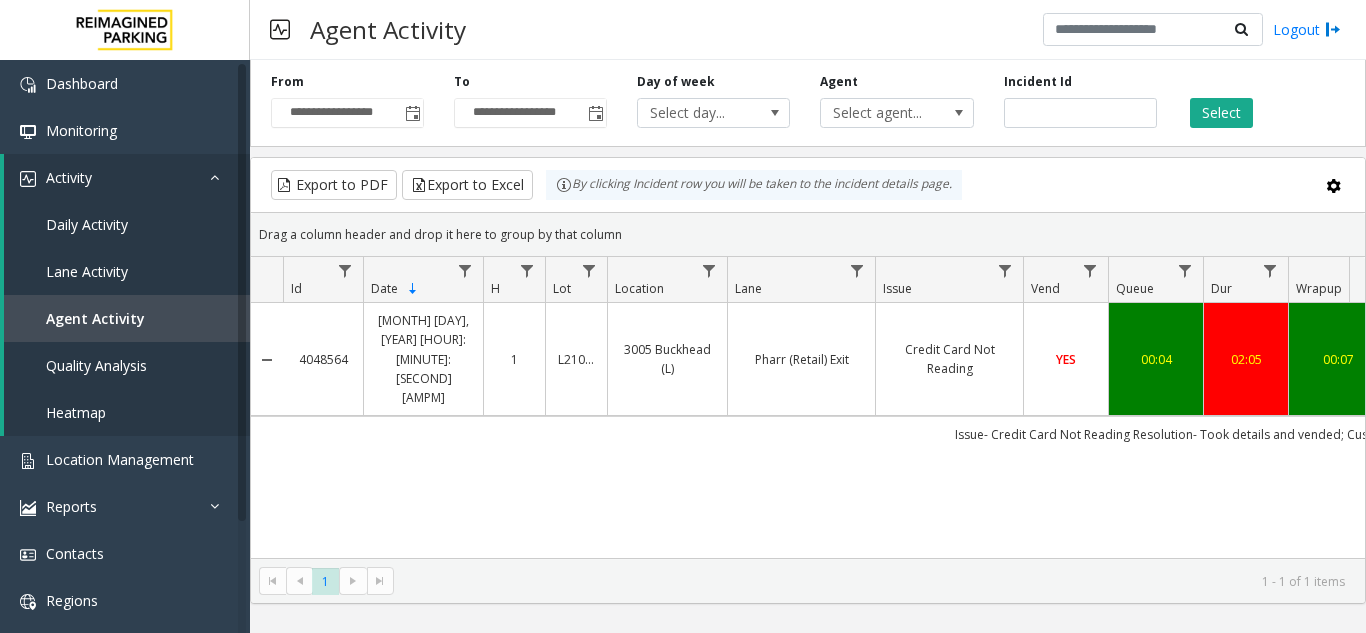 drag, startPoint x: 361, startPoint y: 324, endPoint x: 301, endPoint y: 334, distance: 60.827625 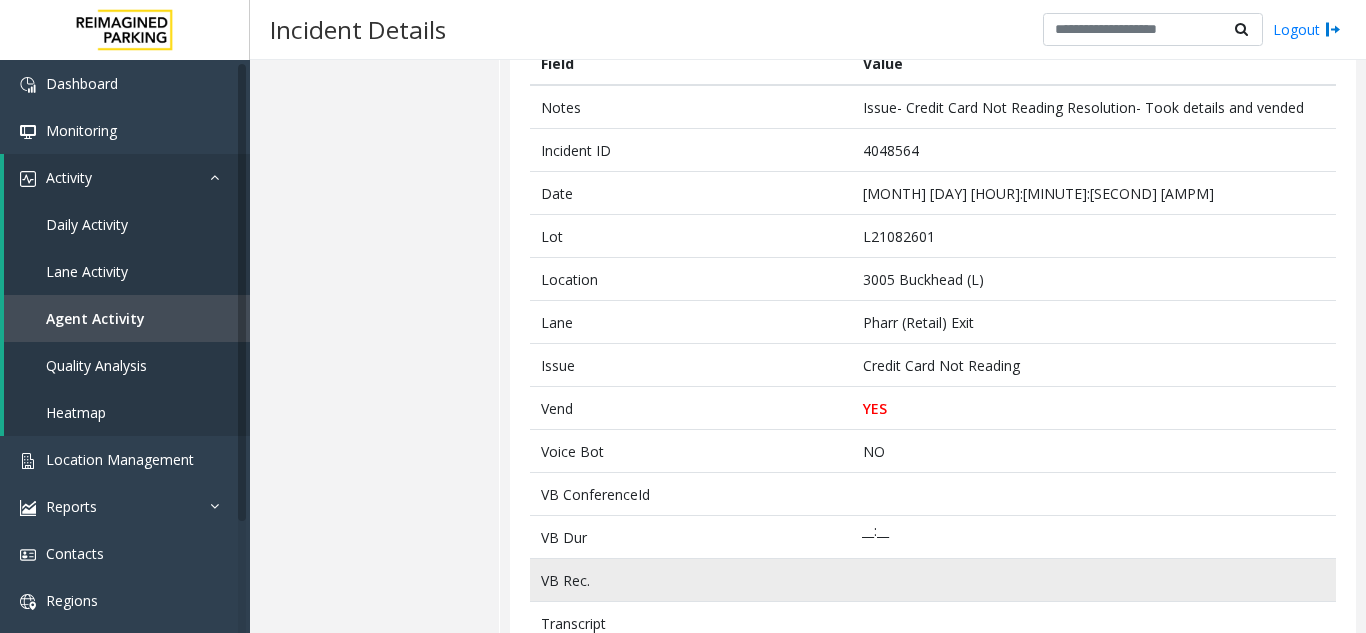 scroll, scrollTop: 0, scrollLeft: 0, axis: both 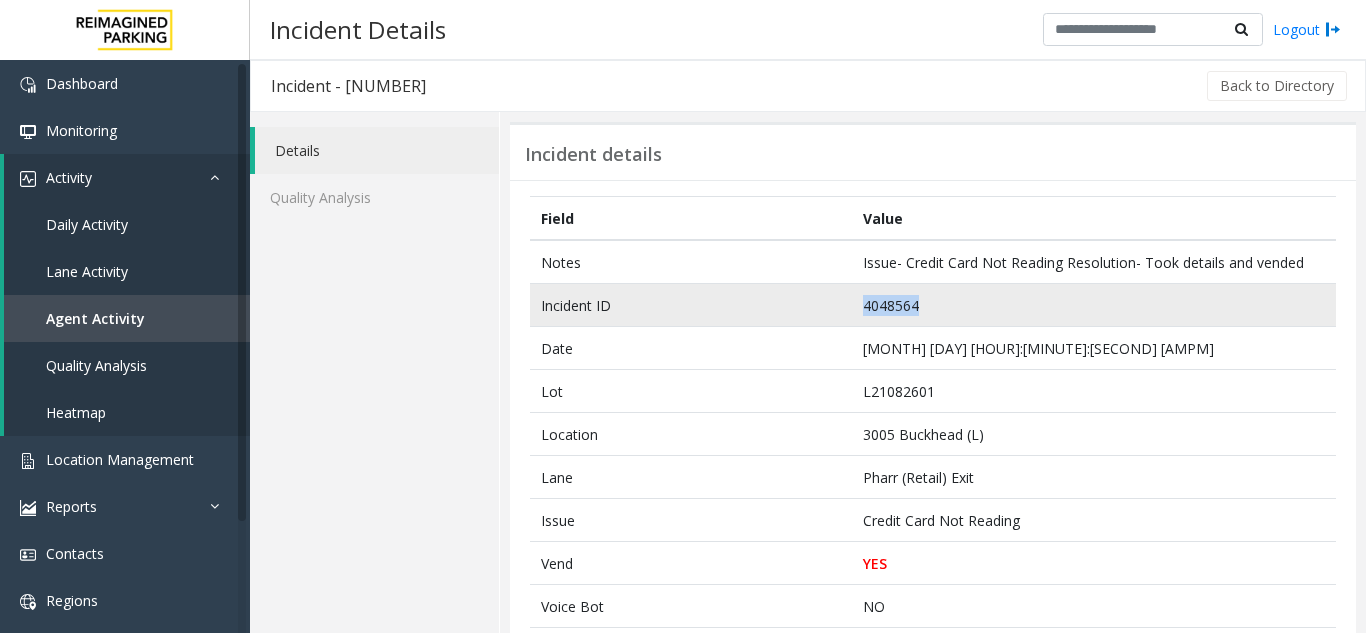 drag, startPoint x: 936, startPoint y: 308, endPoint x: 854, endPoint y: 305, distance: 82.05486 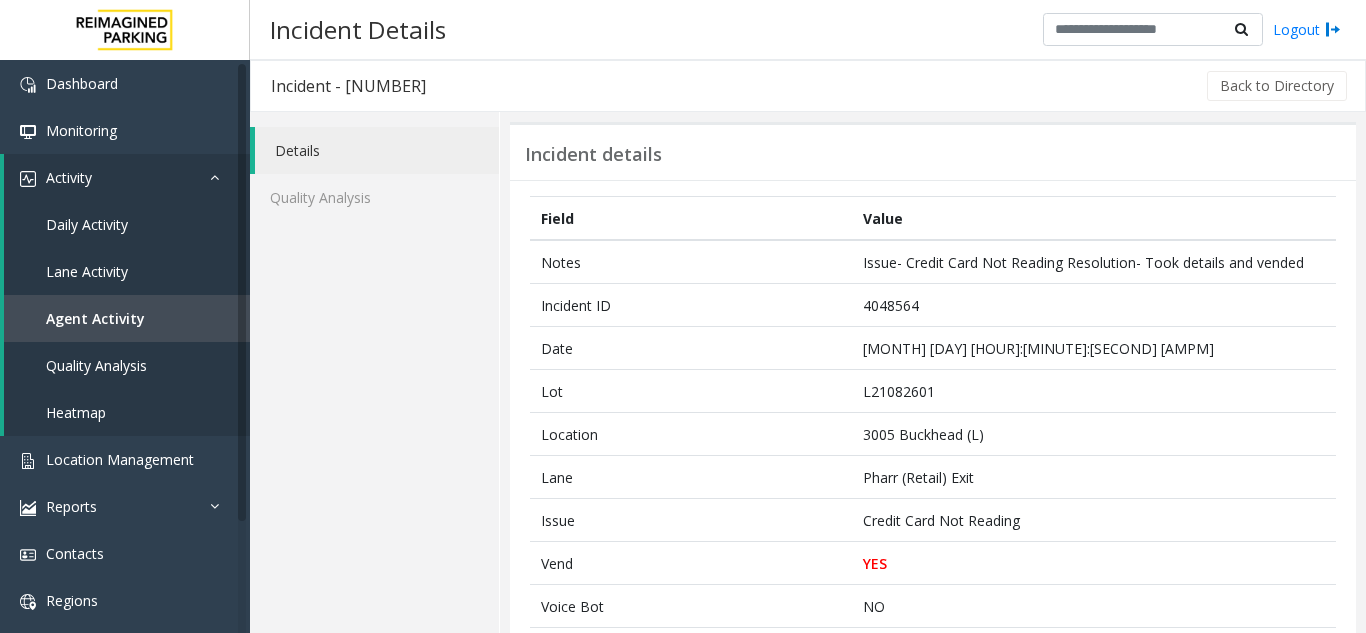 click on "Details Quality Analysis" 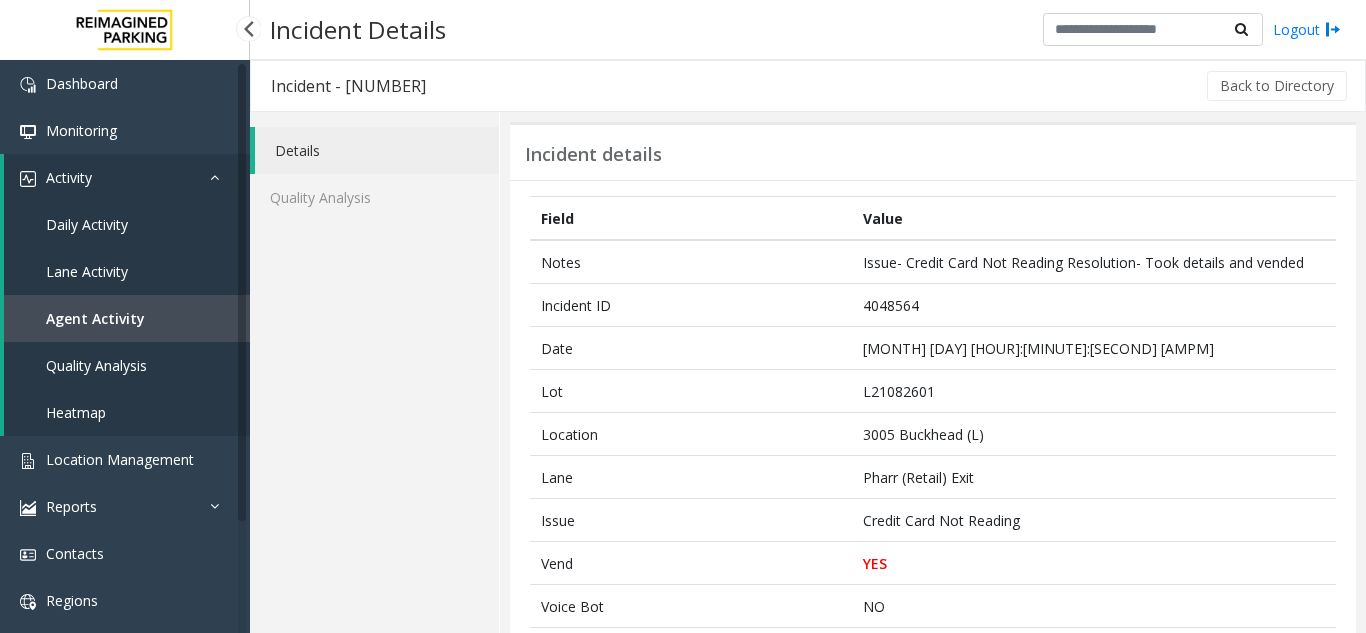 click on "Agent Activity" at bounding box center [127, 318] 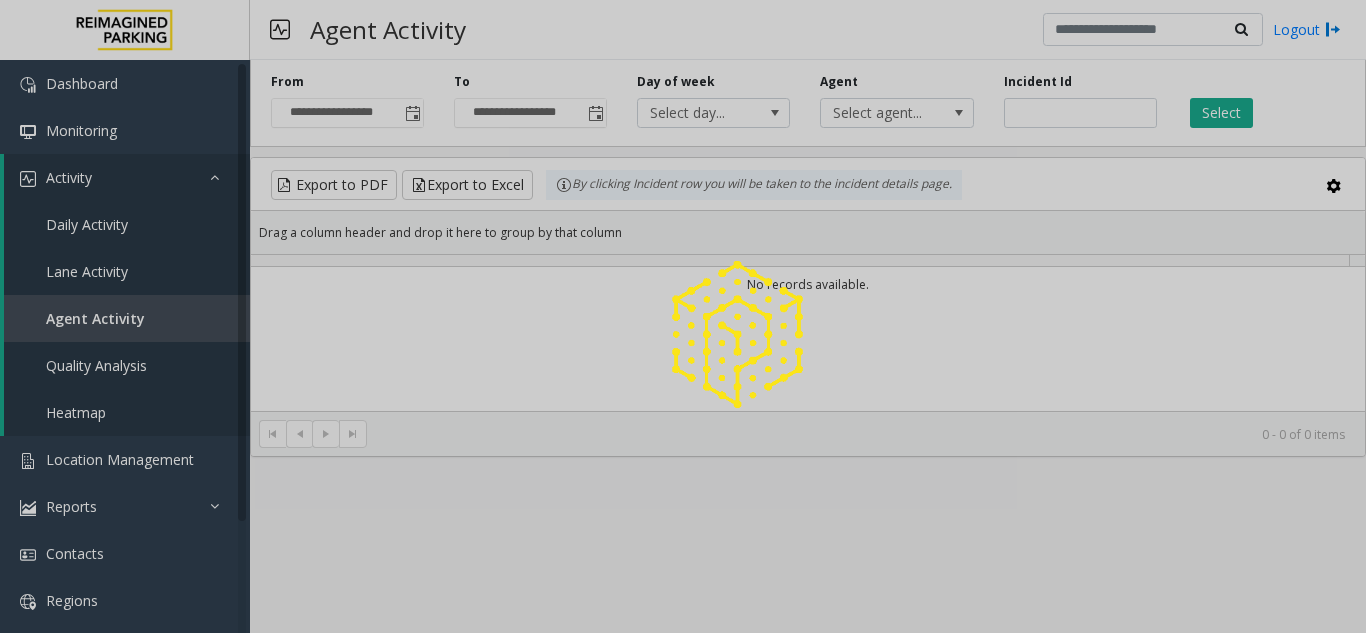 click 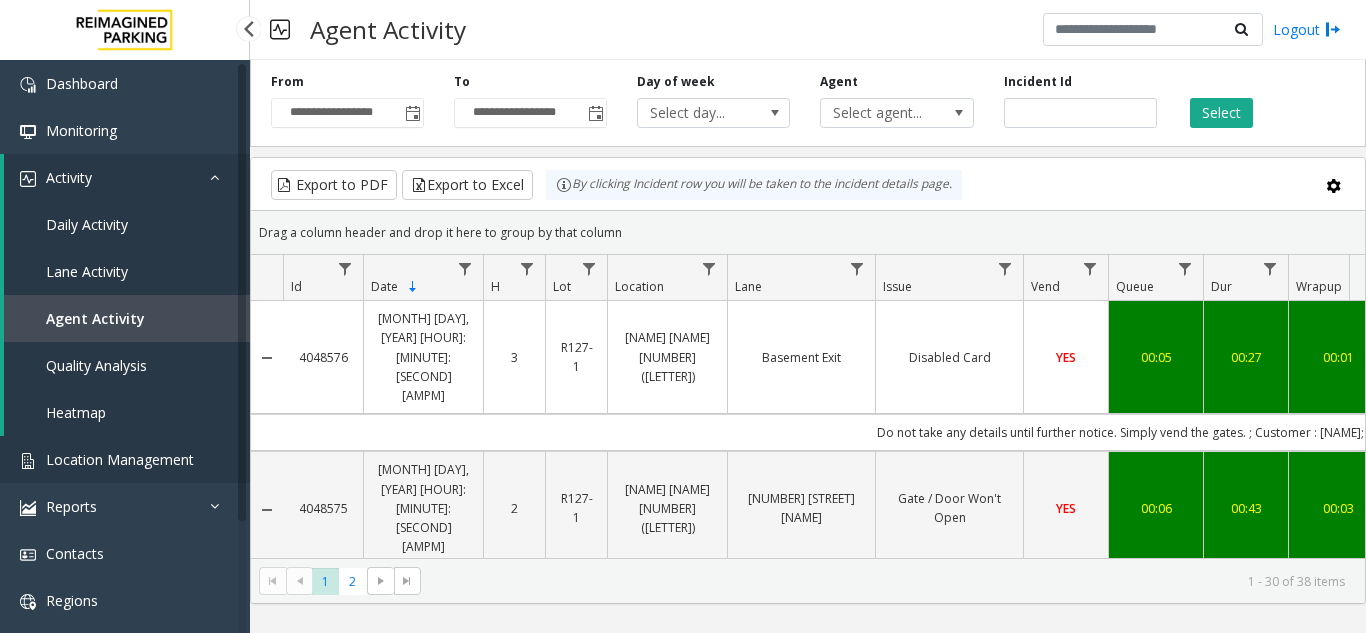 click on "Location Management" at bounding box center (120, 459) 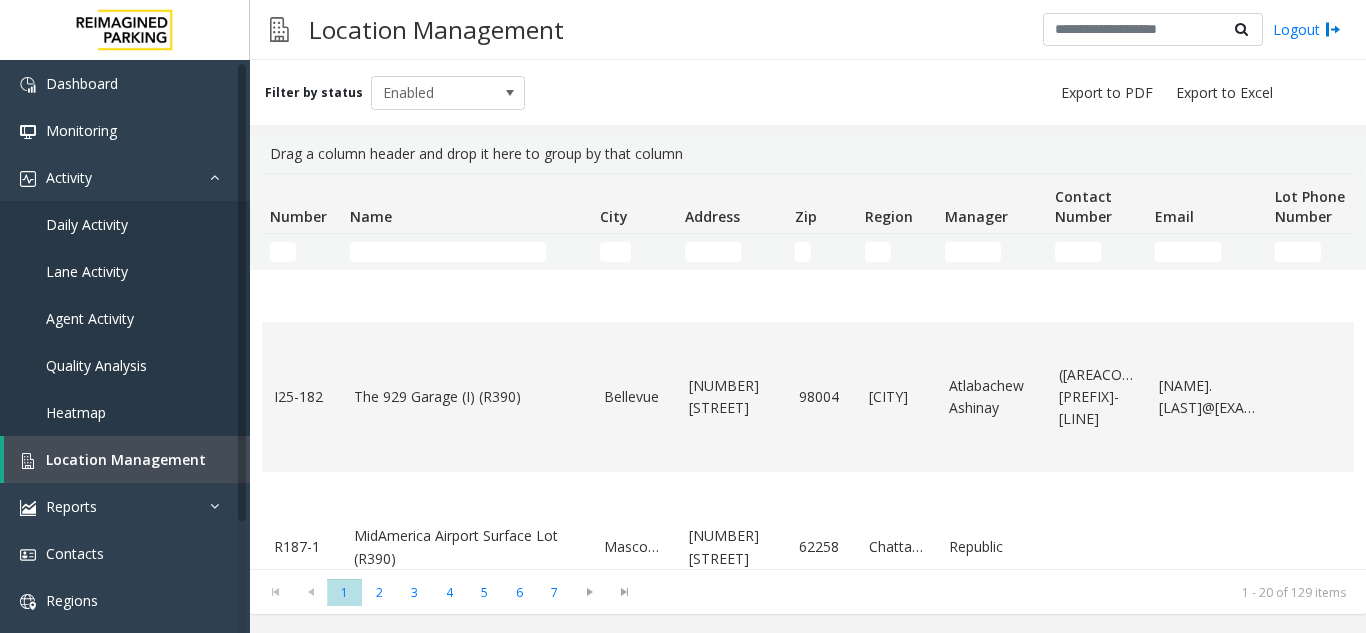 scroll, scrollTop: 1382, scrollLeft: 0, axis: vertical 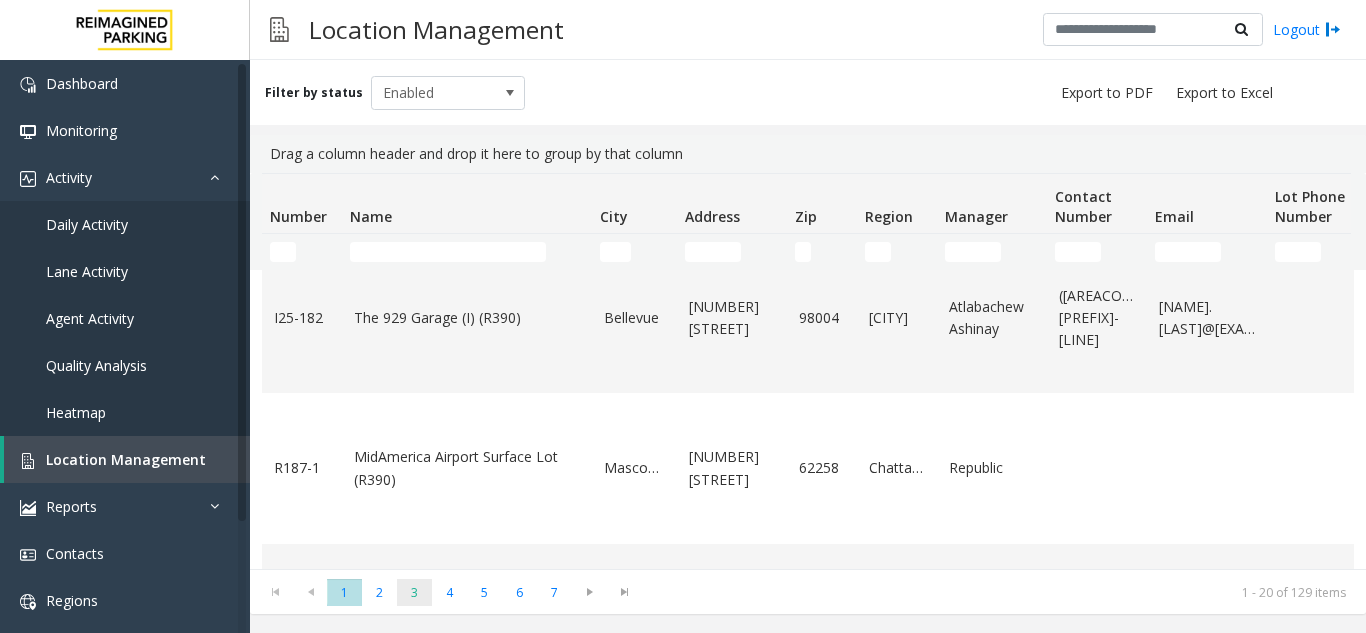 click on "3" 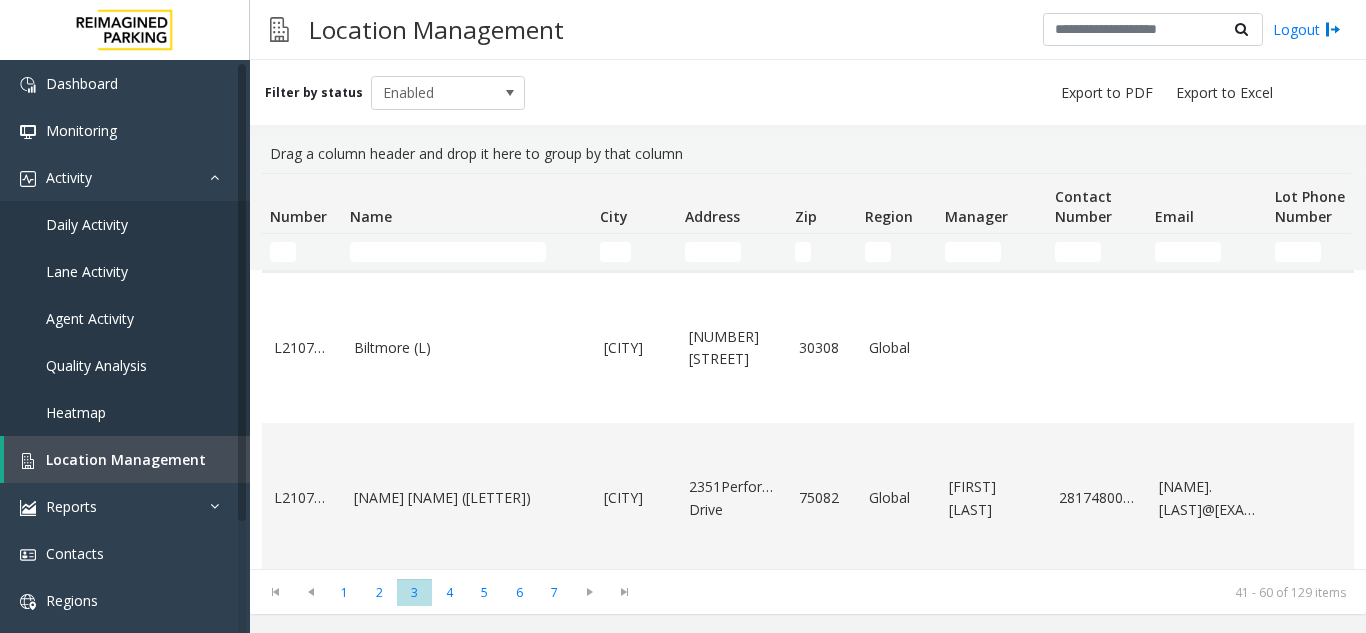 scroll, scrollTop: 300, scrollLeft: 0, axis: vertical 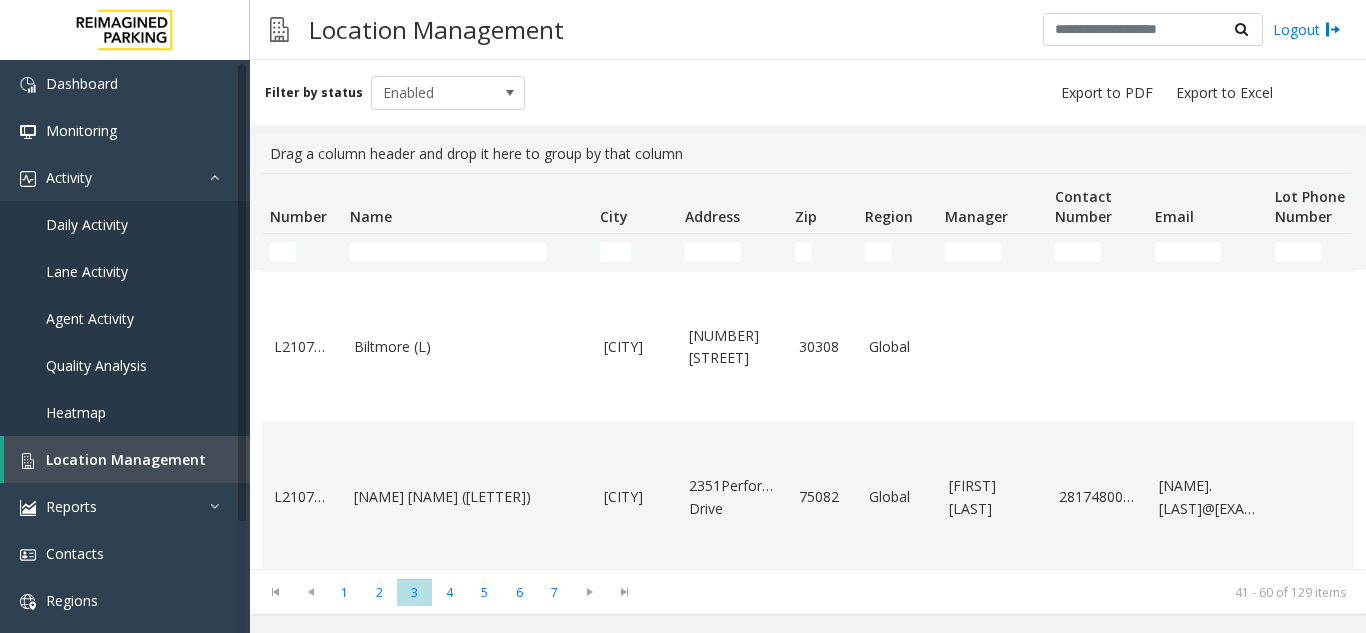click on "3005 Buckhead (L)" 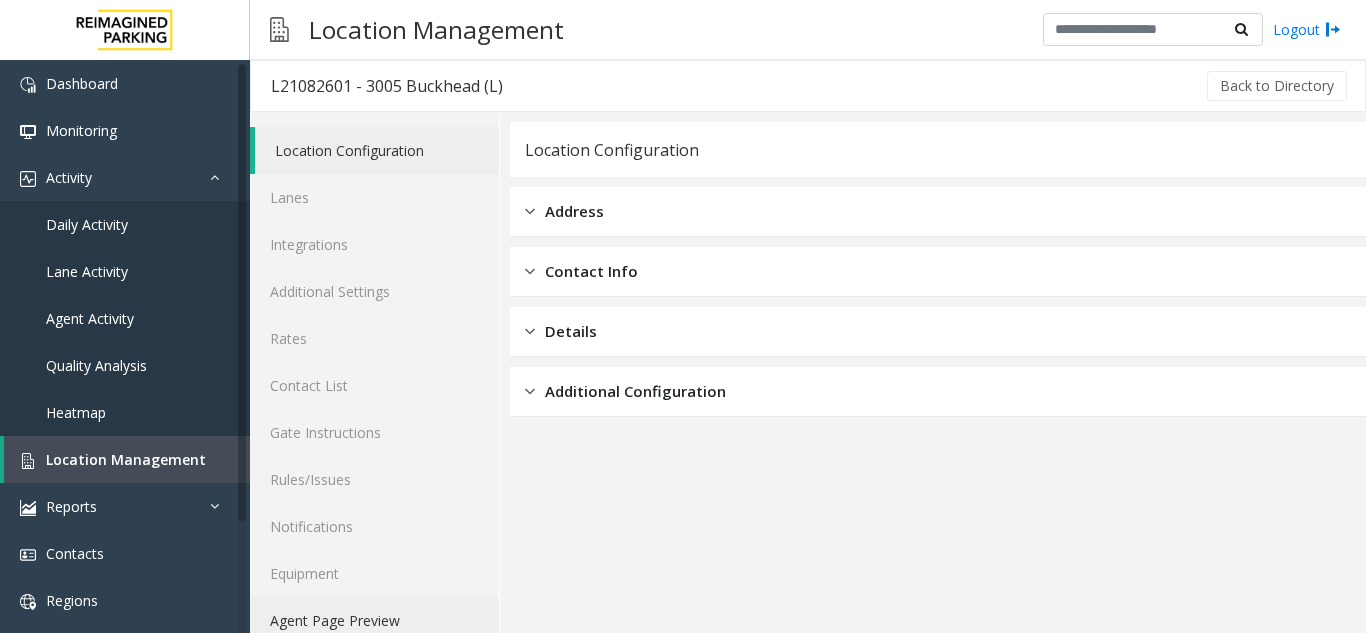 click on "Agent Page Preview" 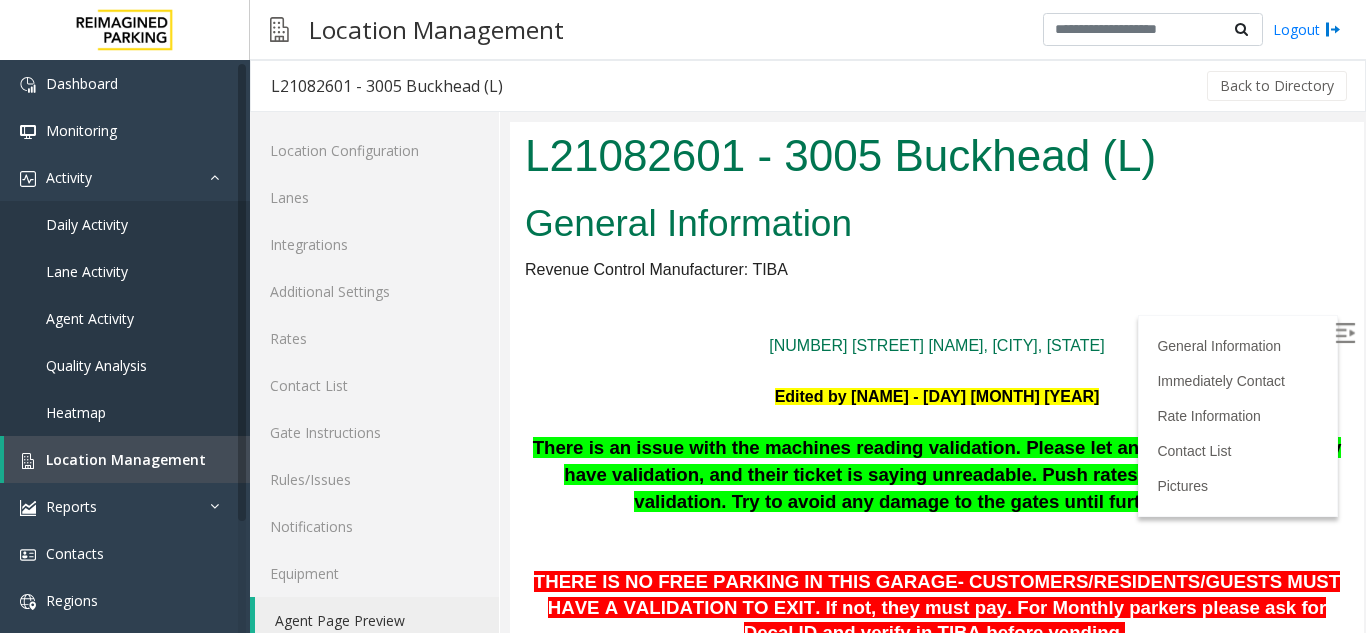 scroll, scrollTop: 0, scrollLeft: 0, axis: both 